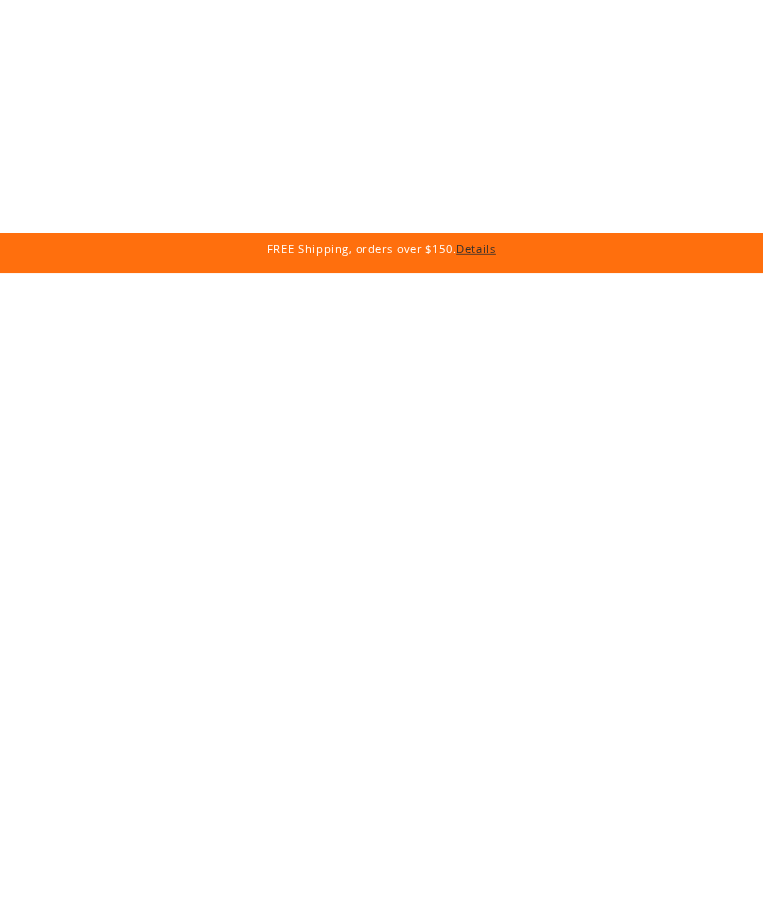 scroll, scrollTop: 0, scrollLeft: 0, axis: both 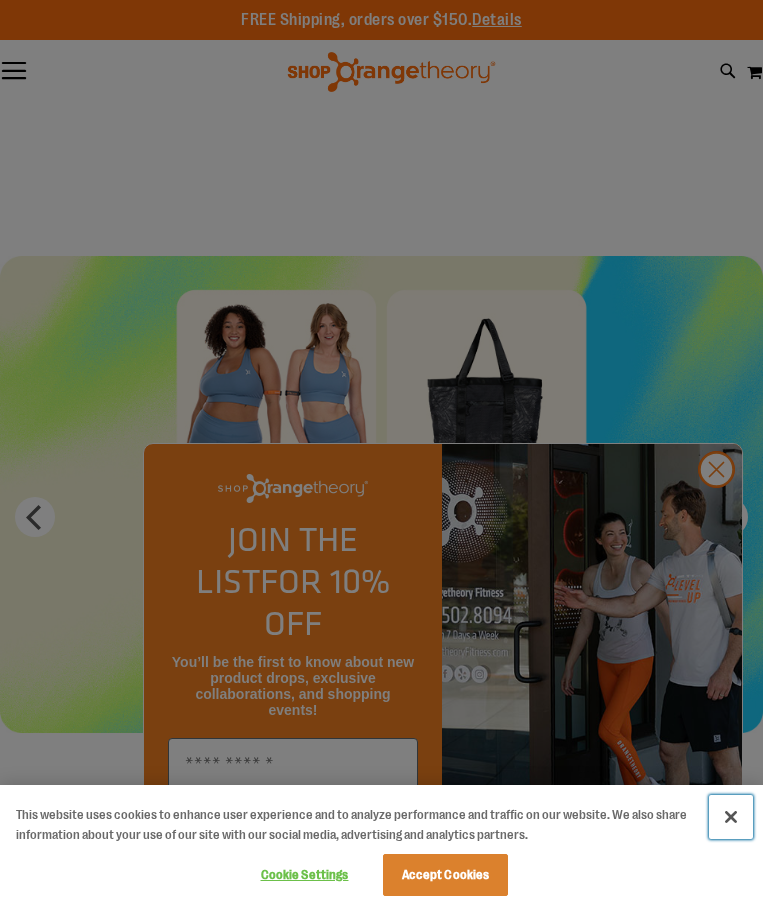click at bounding box center [731, 817] 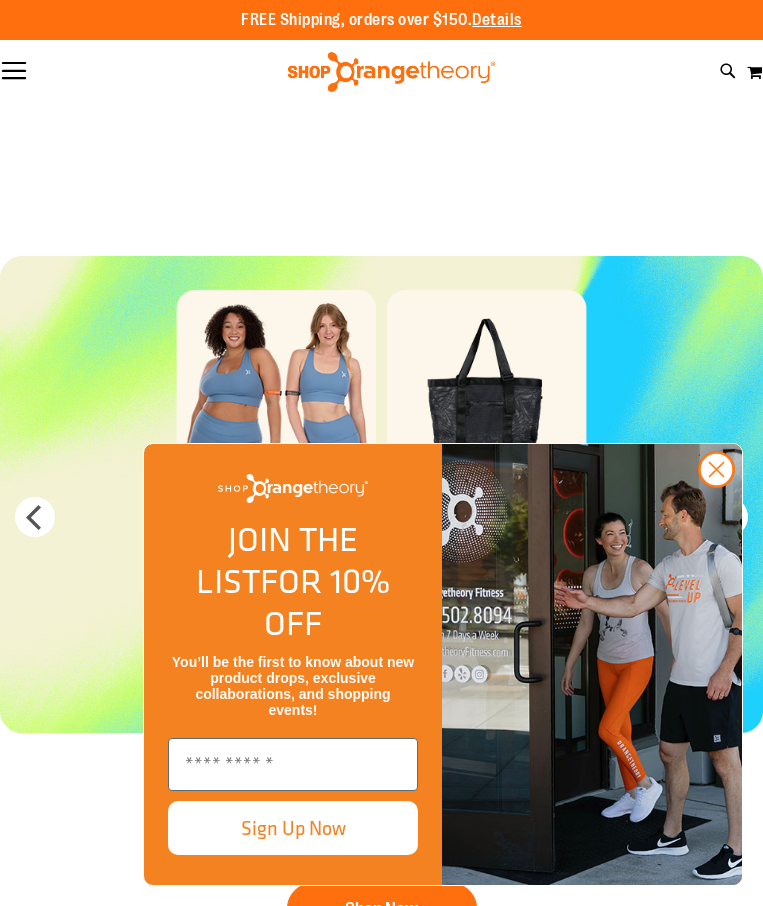 click on "Women" at bounding box center (-653, 181) 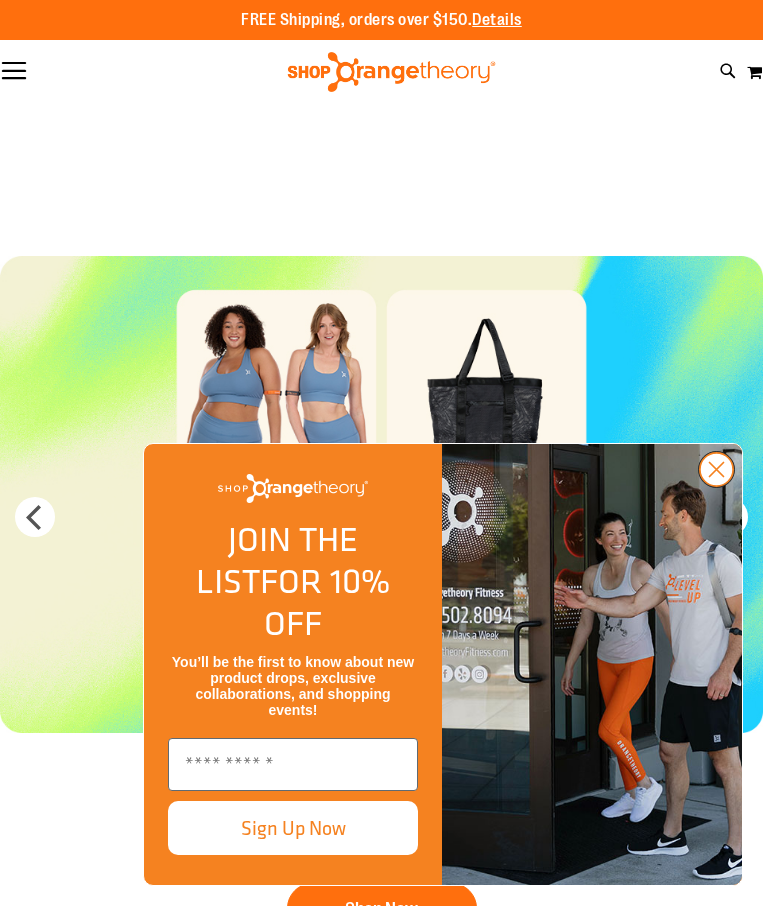 click 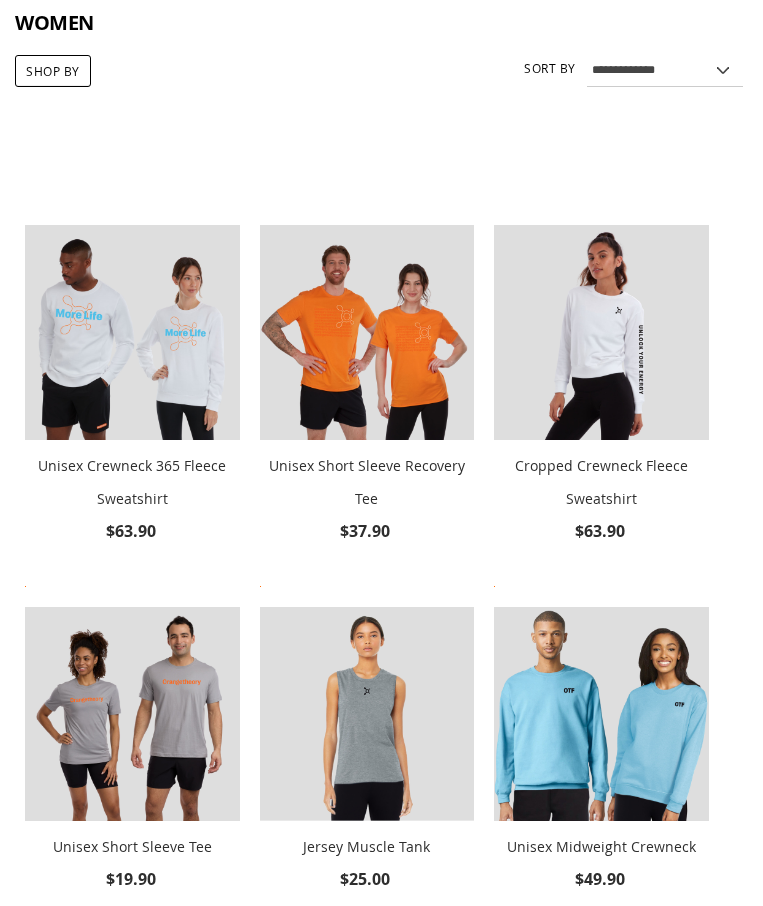 scroll, scrollTop: 0, scrollLeft: 0, axis: both 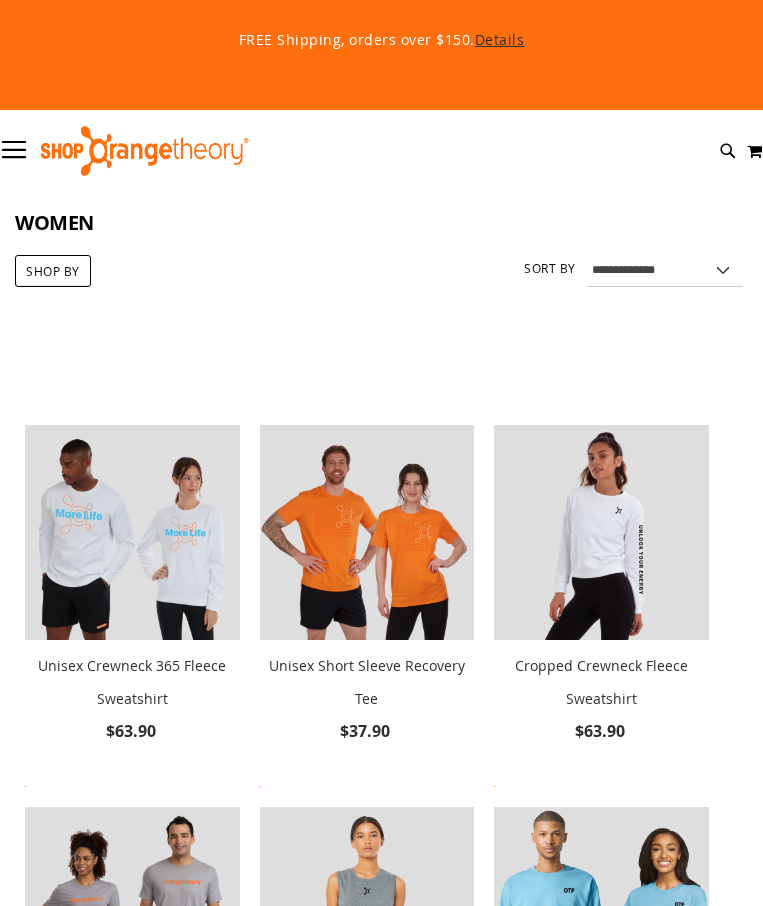 click on "All Out Sale" at bounding box center [-620, 523] 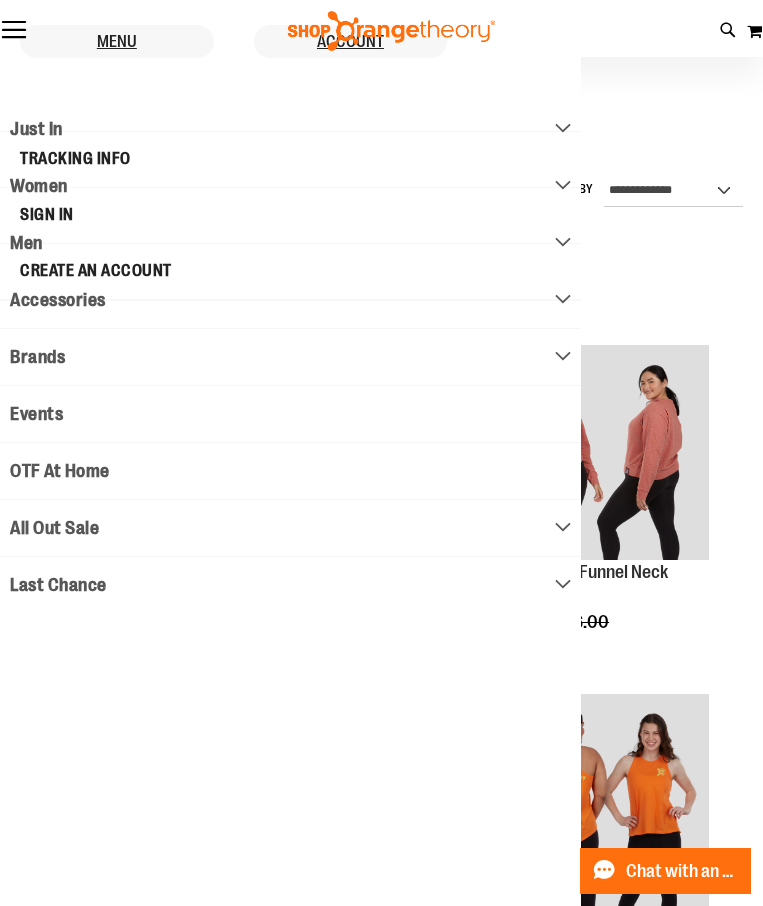 scroll, scrollTop: 0, scrollLeft: 0, axis: both 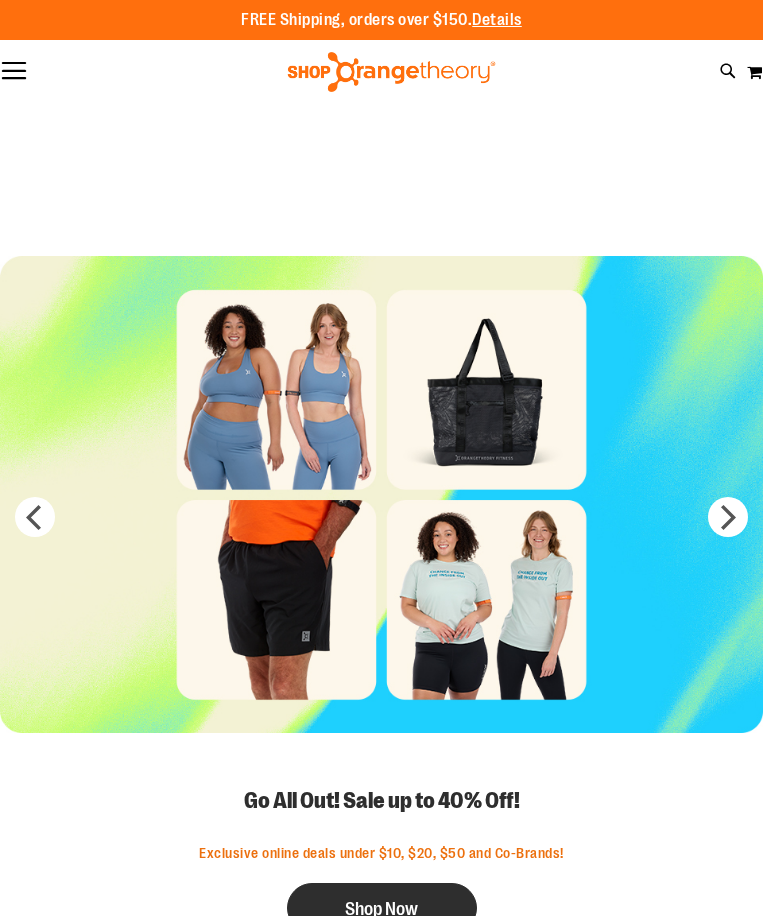 click on "Shop Now" at bounding box center [382, 908] 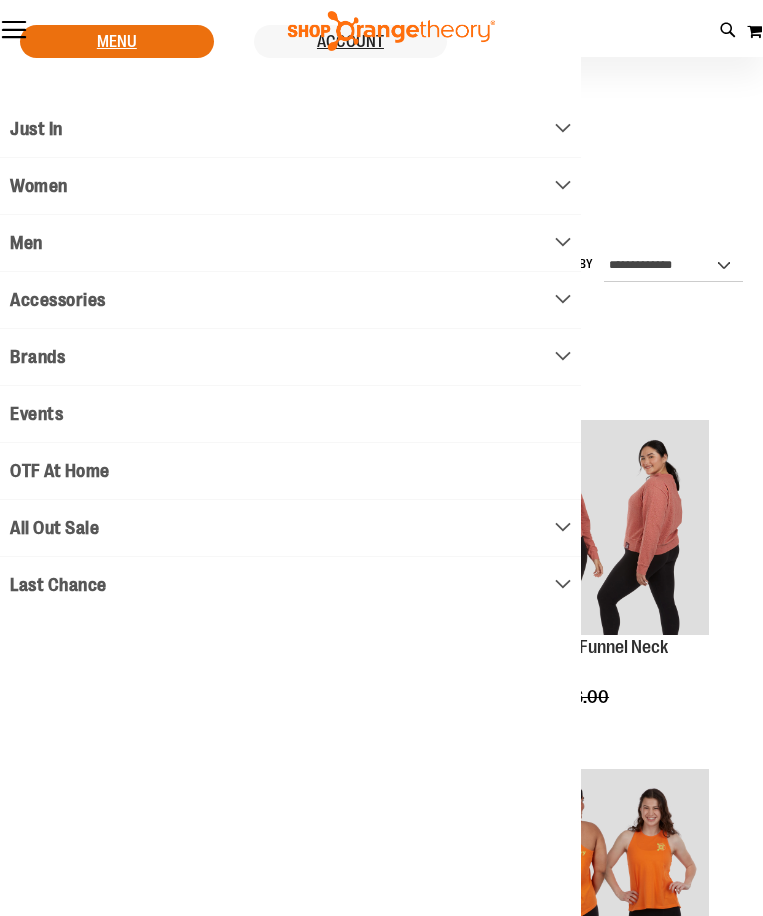 scroll, scrollTop: 99, scrollLeft: 0, axis: vertical 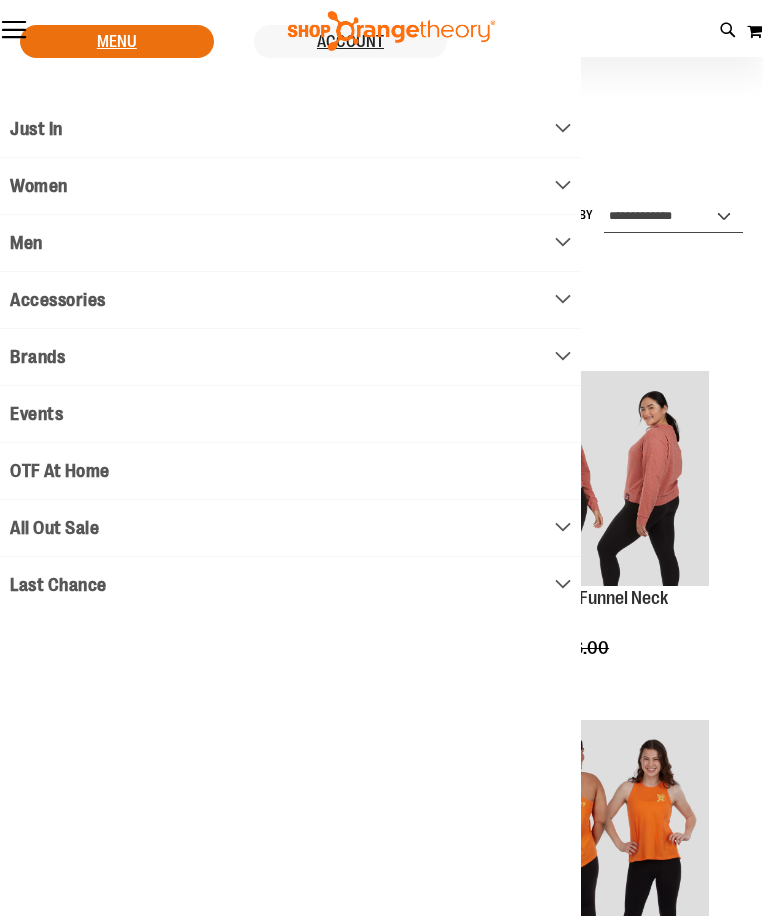 click on "**********" at bounding box center (673, 217) 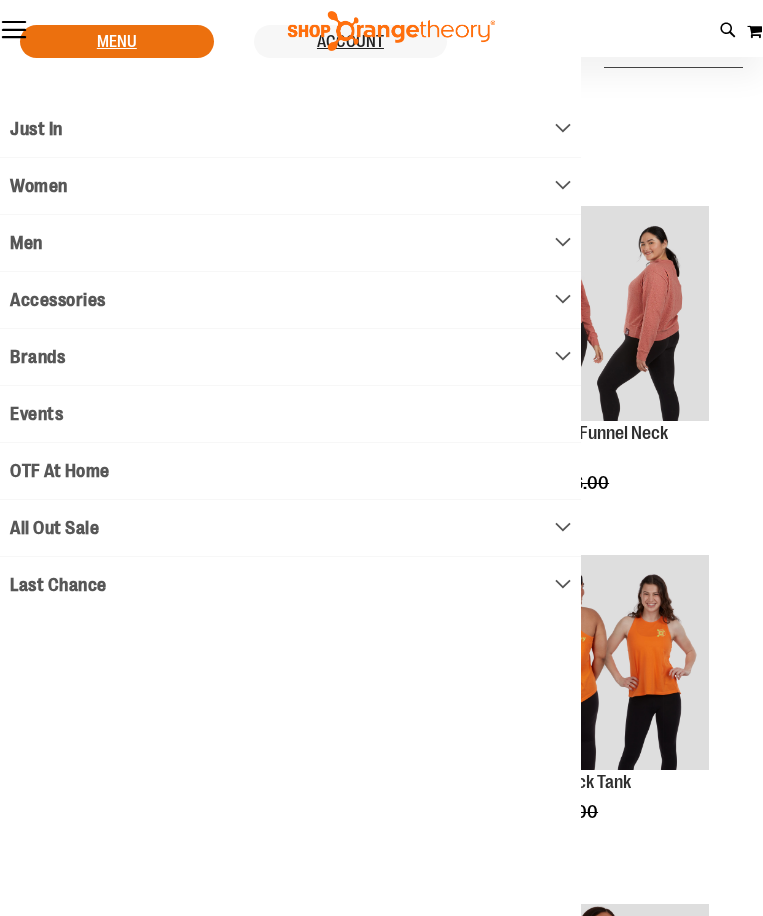 scroll, scrollTop: 299, scrollLeft: 0, axis: vertical 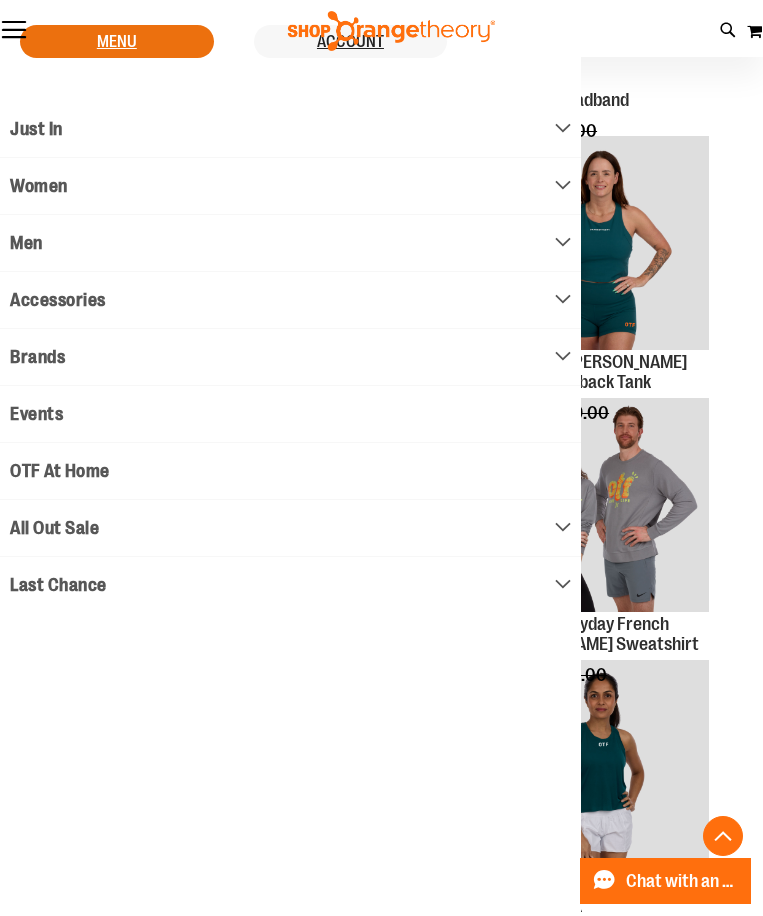 click on "Load next items" at bounding box center [381, 1452] 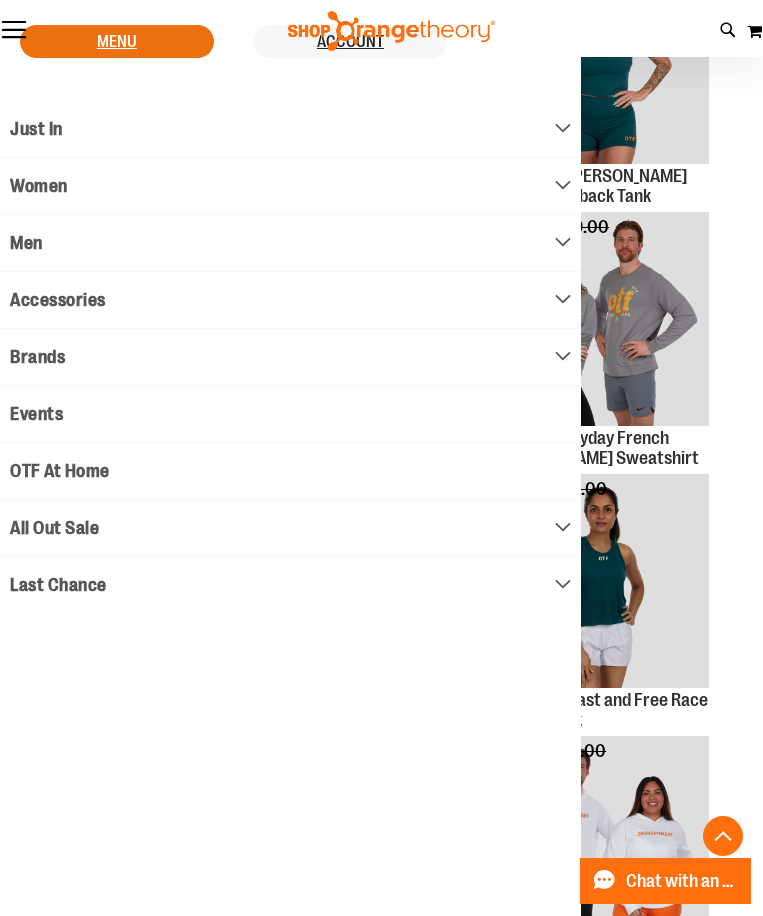 scroll, scrollTop: 2399, scrollLeft: 0, axis: vertical 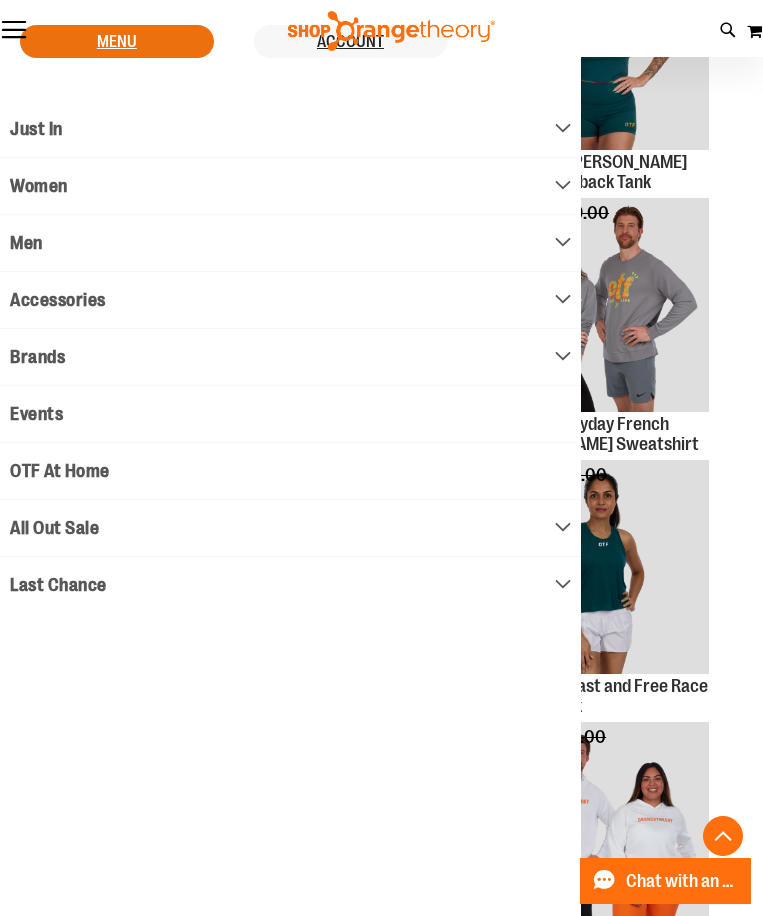 drag, startPoint x: 394, startPoint y: 452, endPoint x: 161, endPoint y: 611, distance: 282.08154 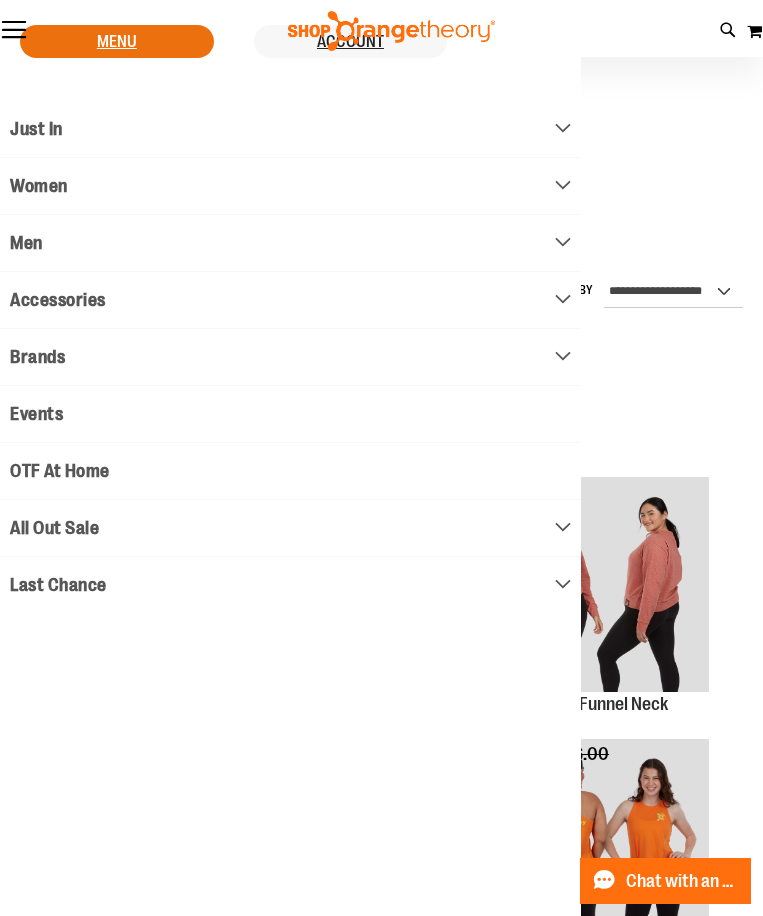 scroll, scrollTop: 0, scrollLeft: 0, axis: both 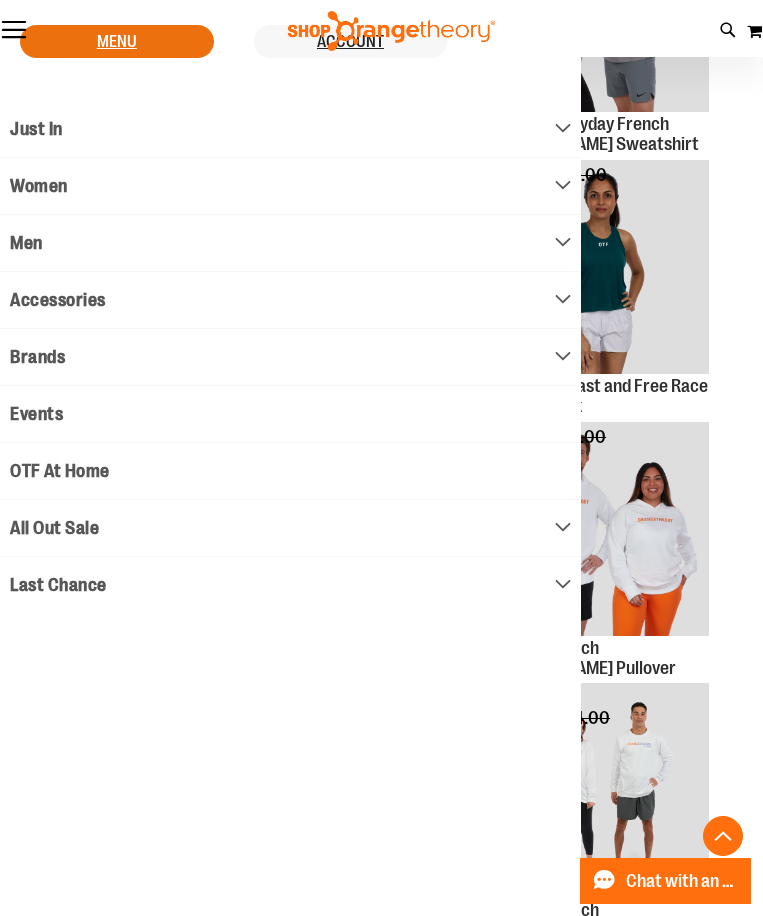 click on "Load next items" at bounding box center [381, 2000] 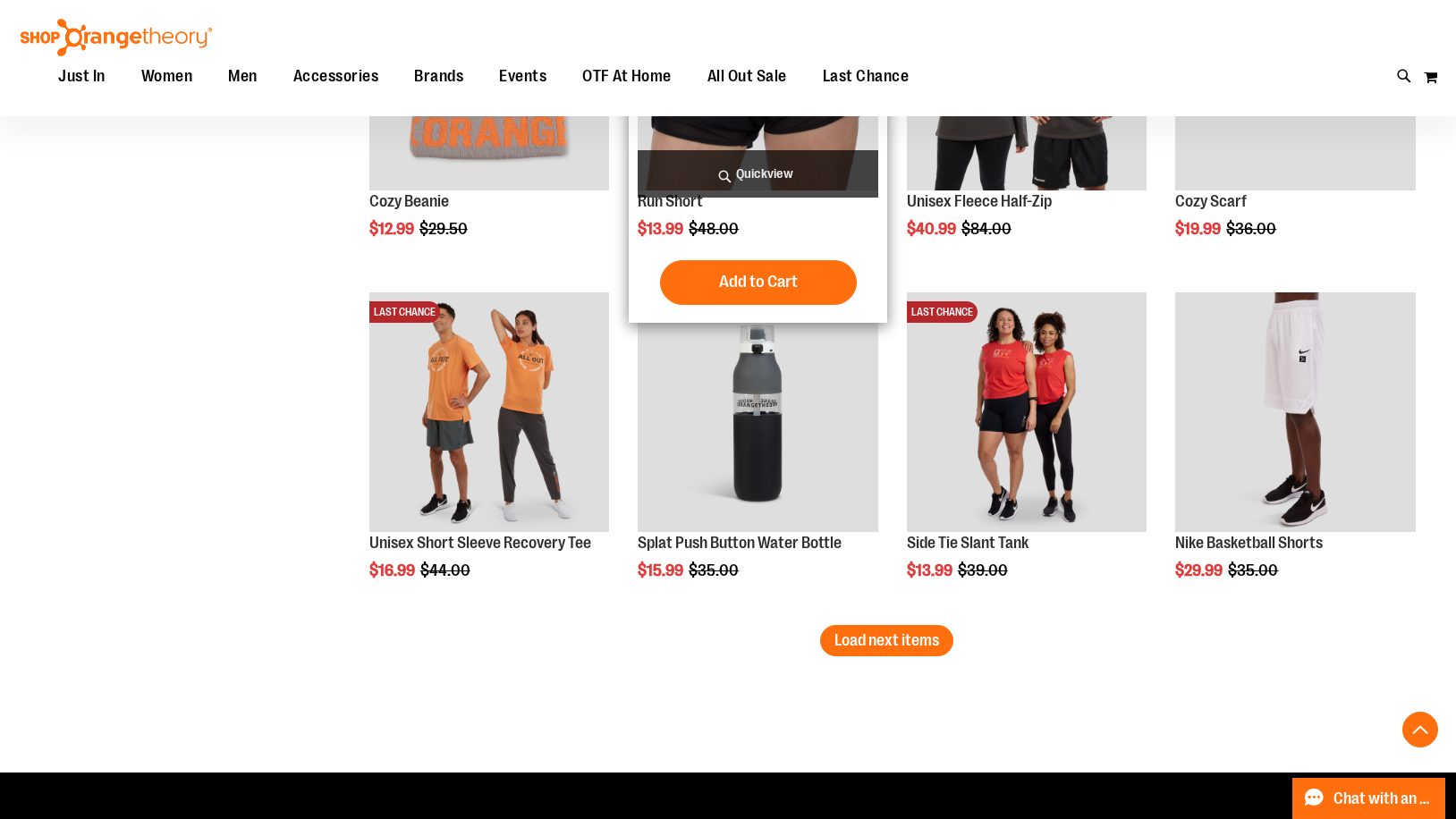 scroll, scrollTop: 4908, scrollLeft: 0, axis: vertical 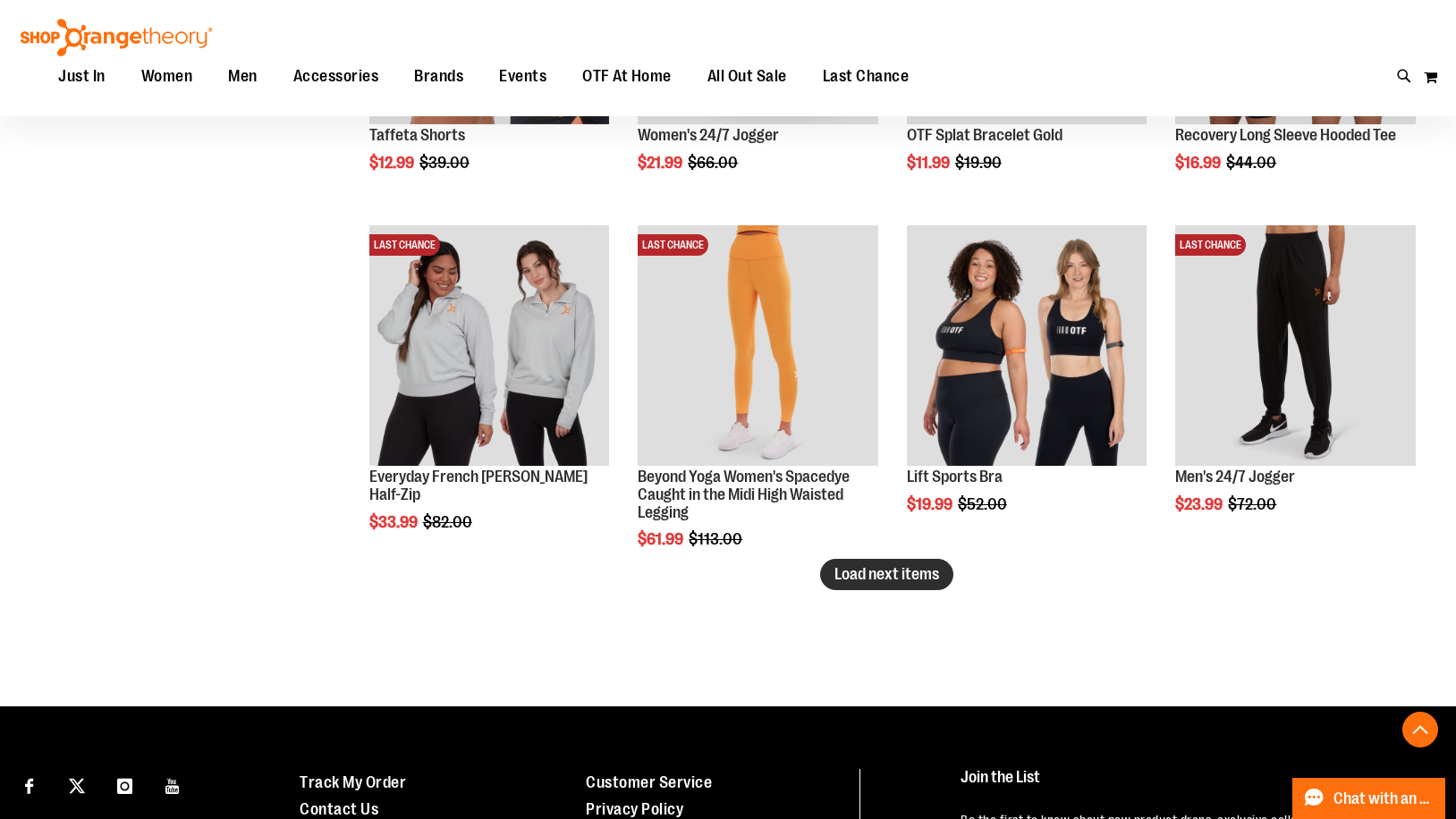 click on "Load next items" at bounding box center (886, 574) 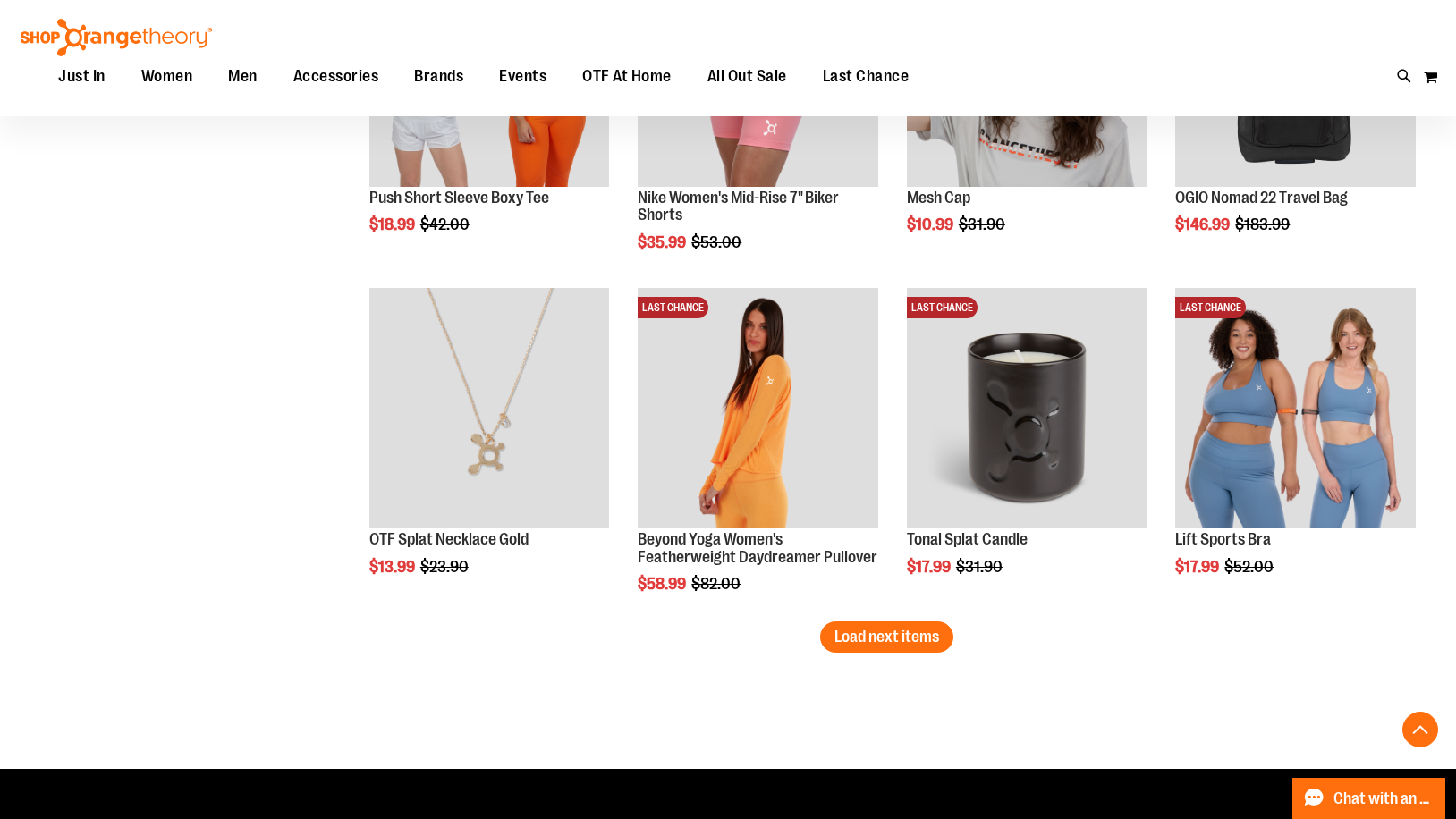 scroll, scrollTop: 6964, scrollLeft: 0, axis: vertical 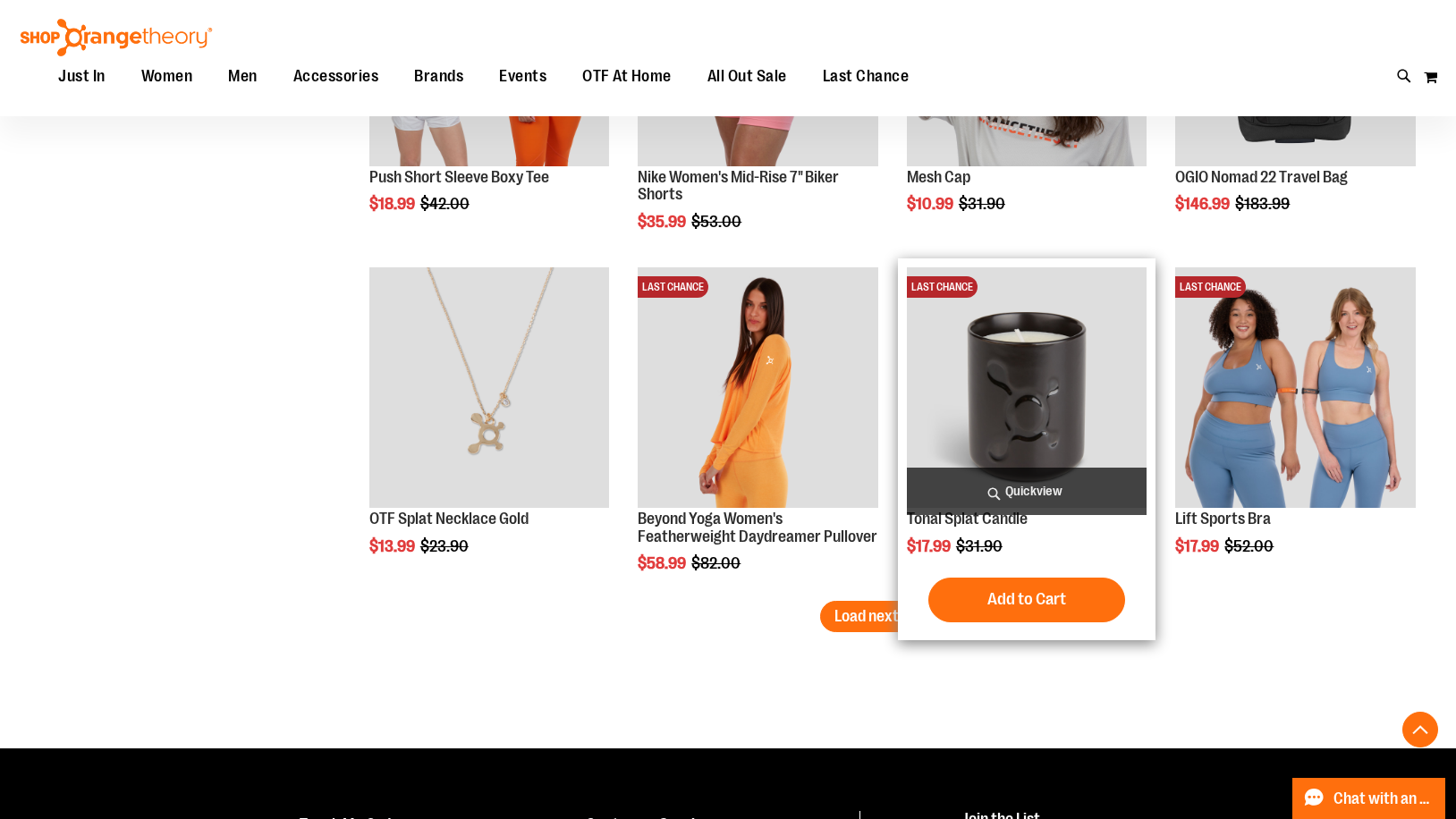 click on "Add to Cart
In stock" at bounding box center (1027, 600) 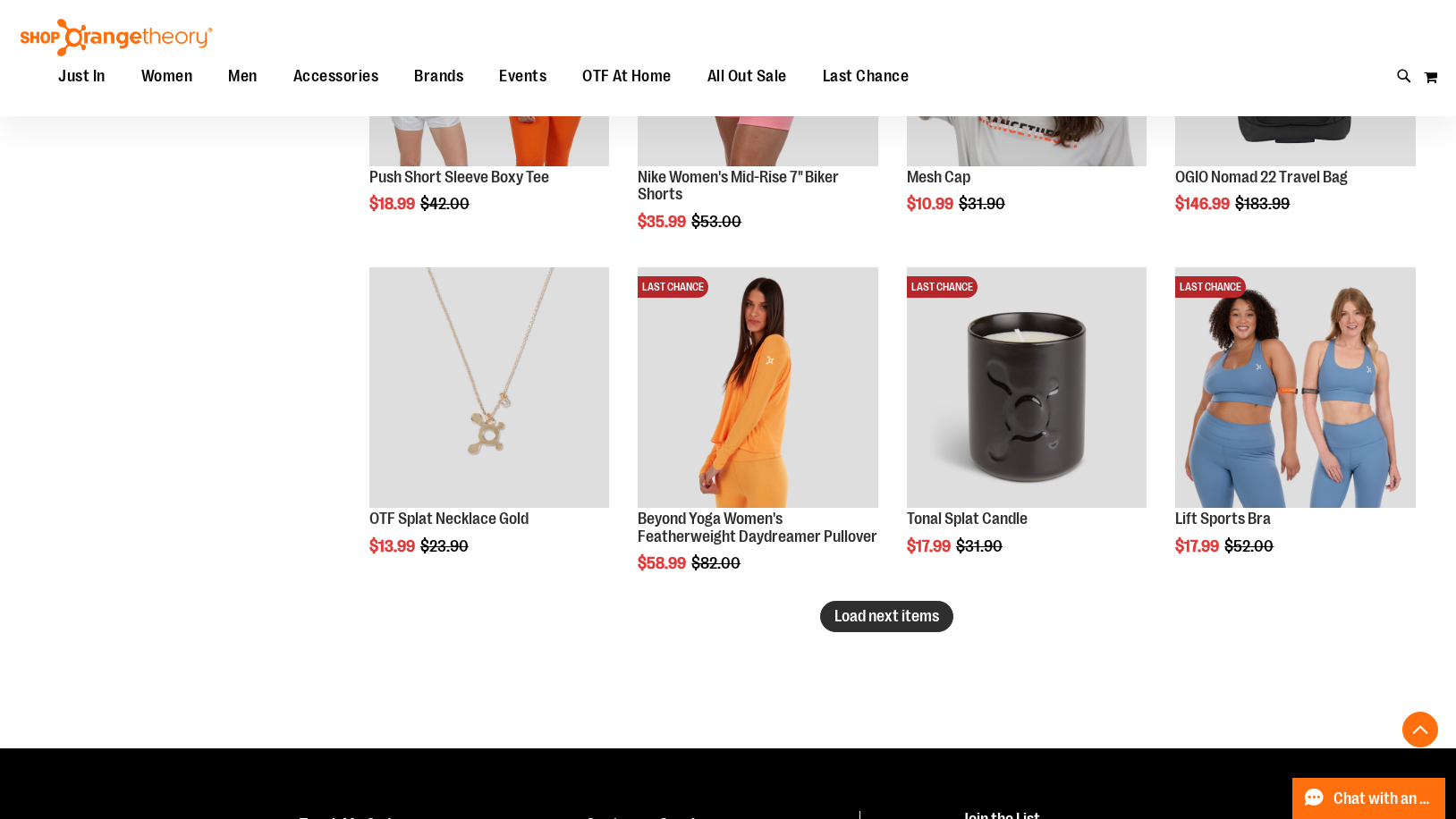 click on "Load next items" at bounding box center (886, 616) 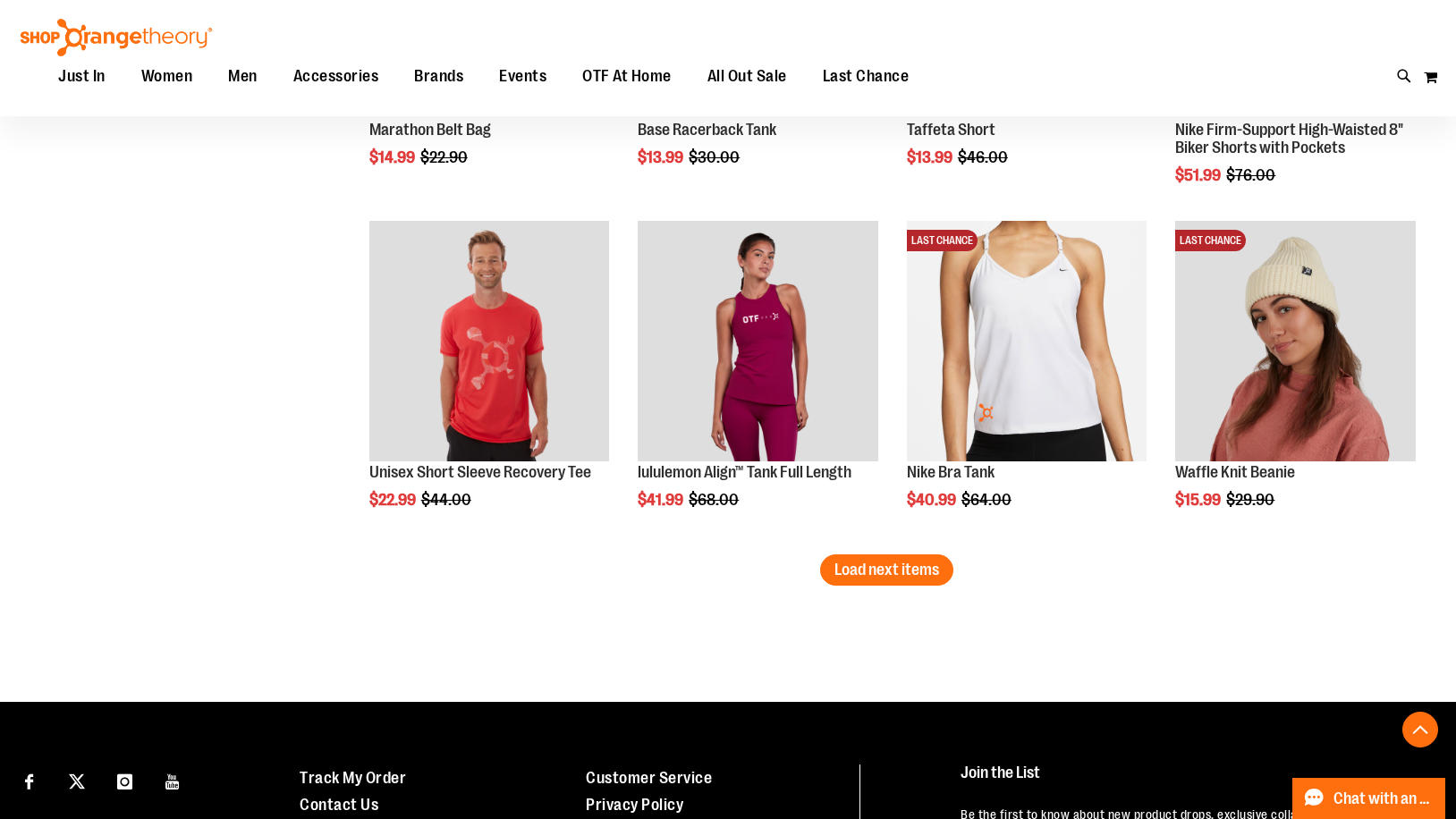 scroll, scrollTop: 8037, scrollLeft: 0, axis: vertical 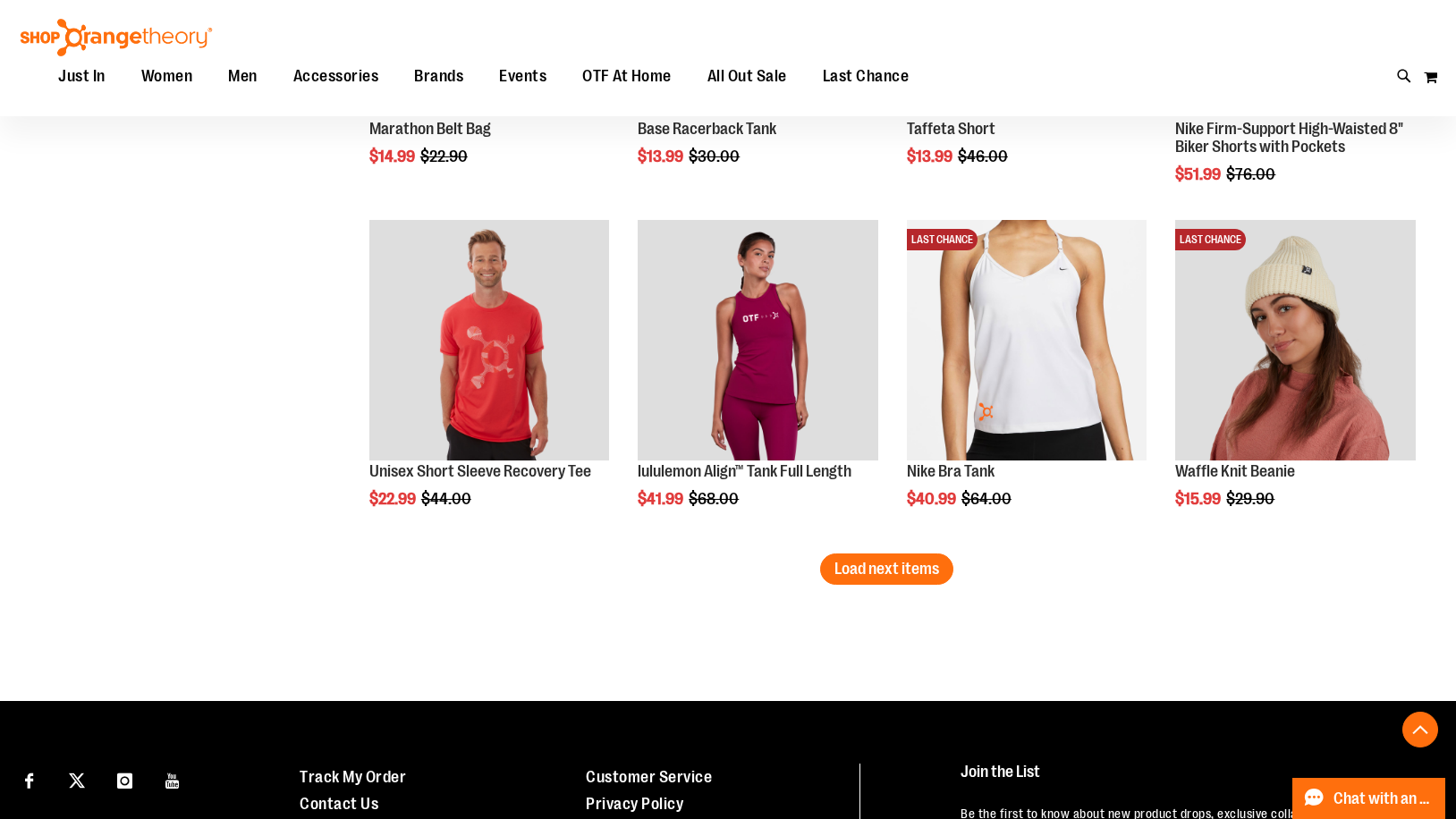 click on "**********" at bounding box center [887, -3548] 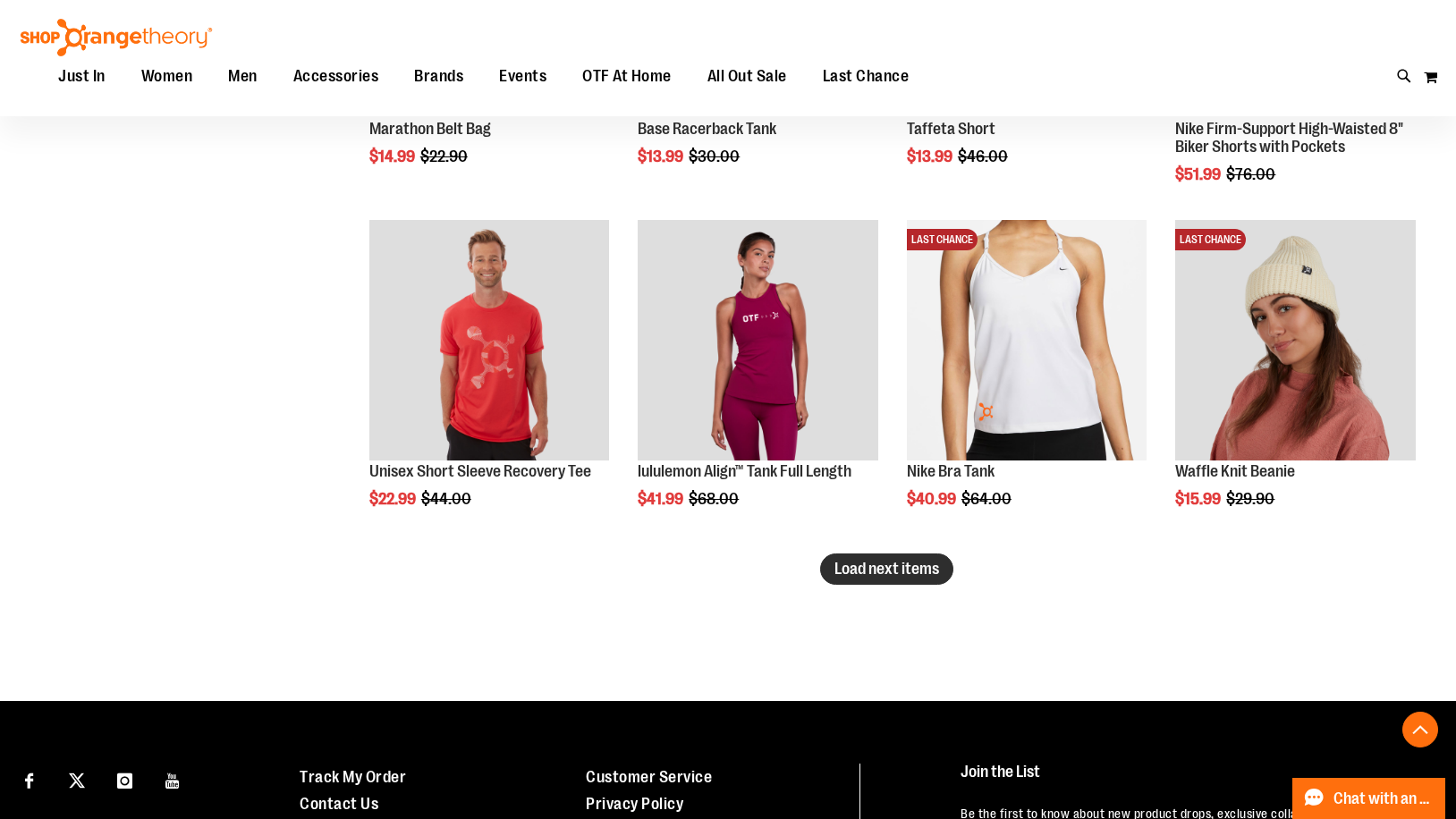 click on "Load next items" at bounding box center (886, 569) 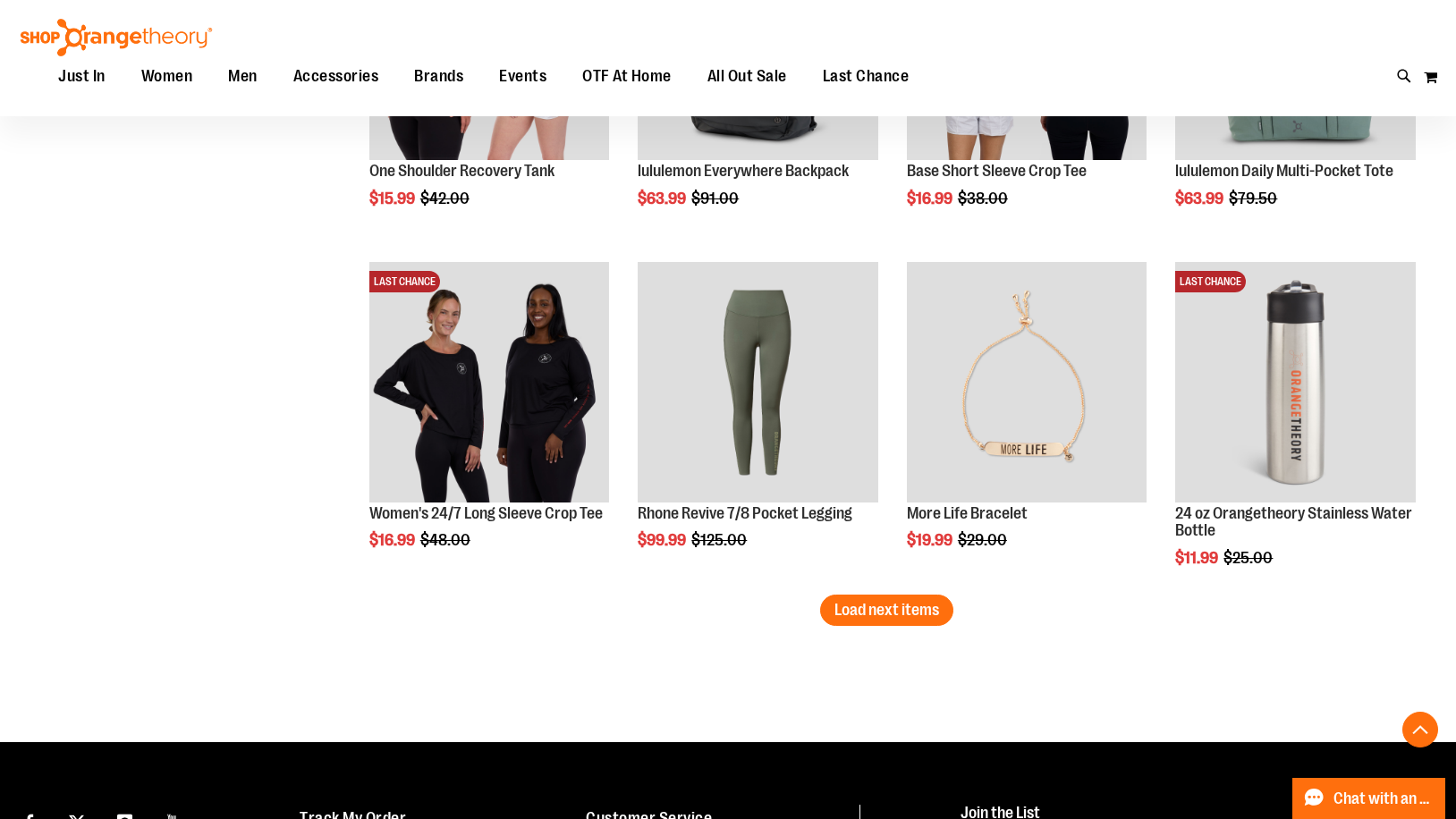 scroll, scrollTop: 9289, scrollLeft: 0, axis: vertical 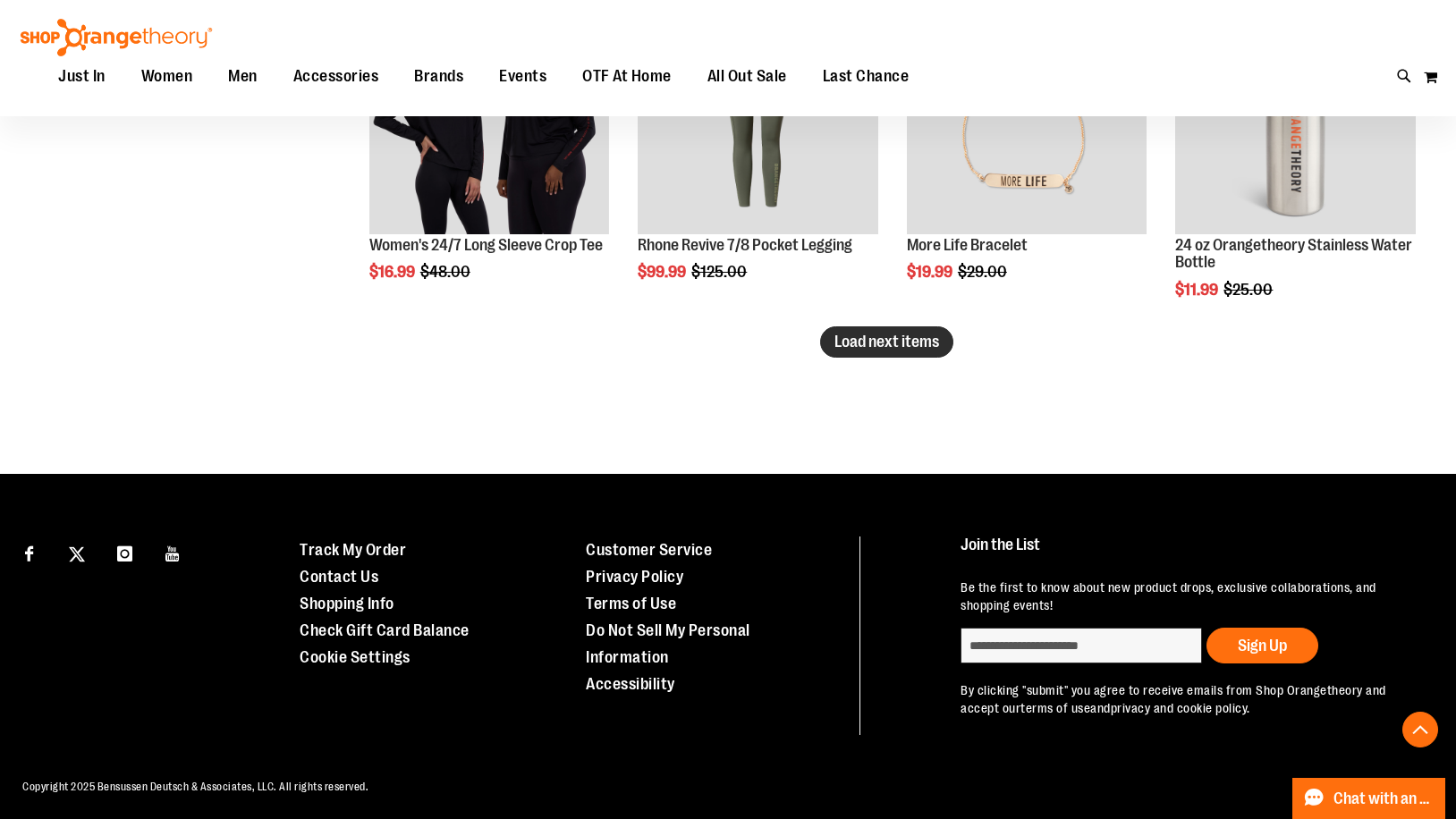 click on "Load next items" at bounding box center [886, 342] 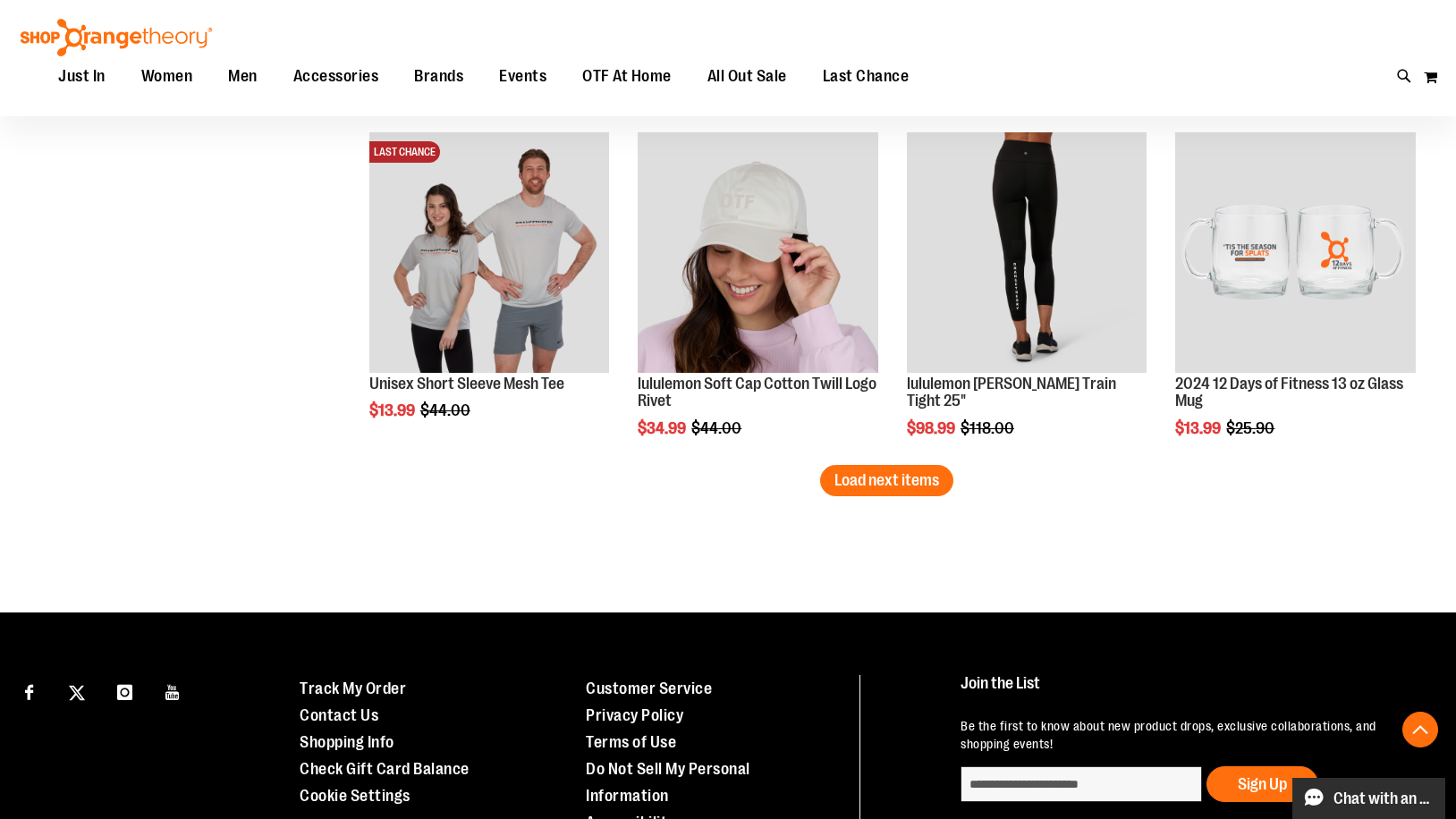 scroll, scrollTop: 10183, scrollLeft: 0, axis: vertical 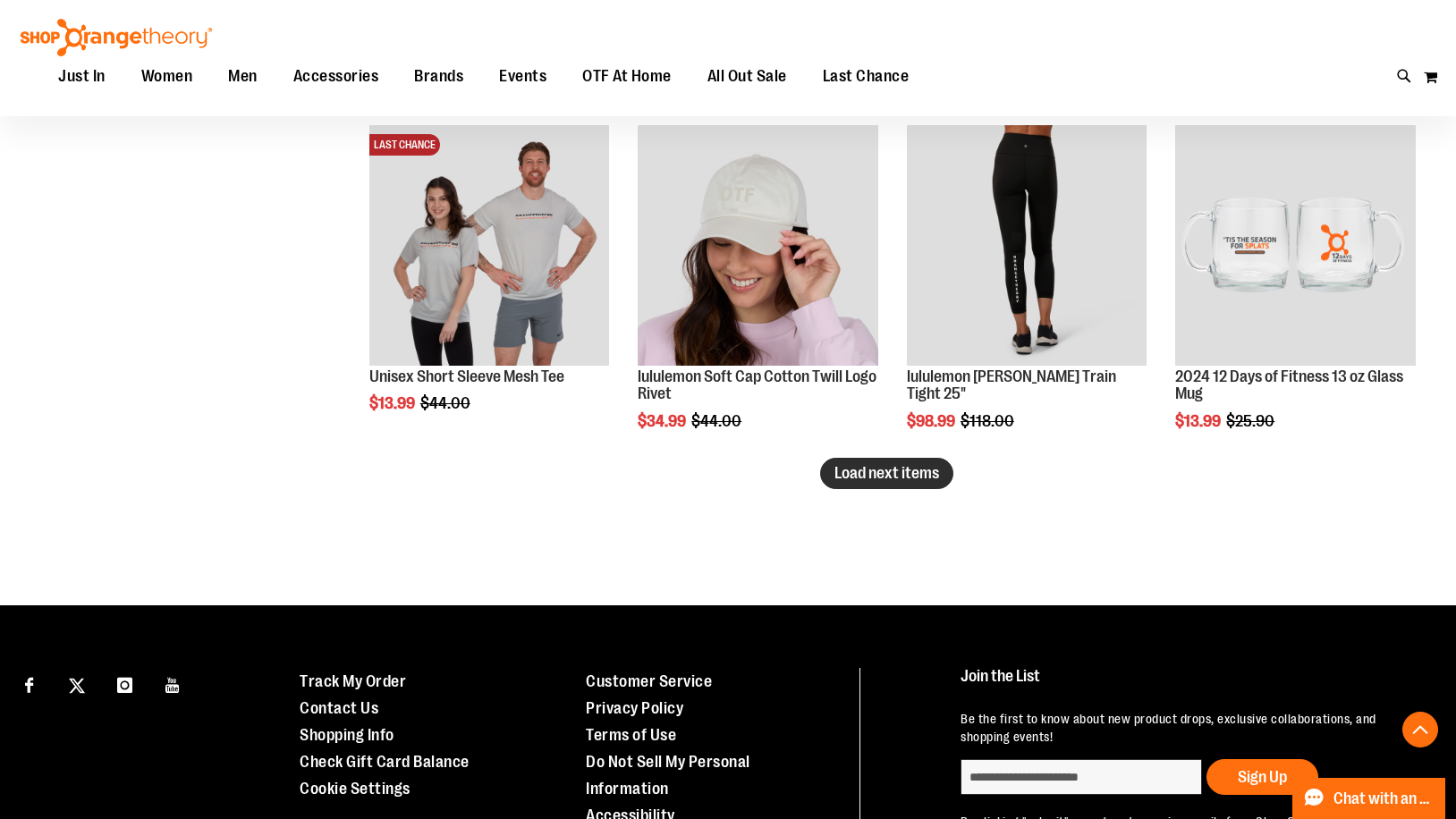 click on "Load next items" at bounding box center (886, 473) 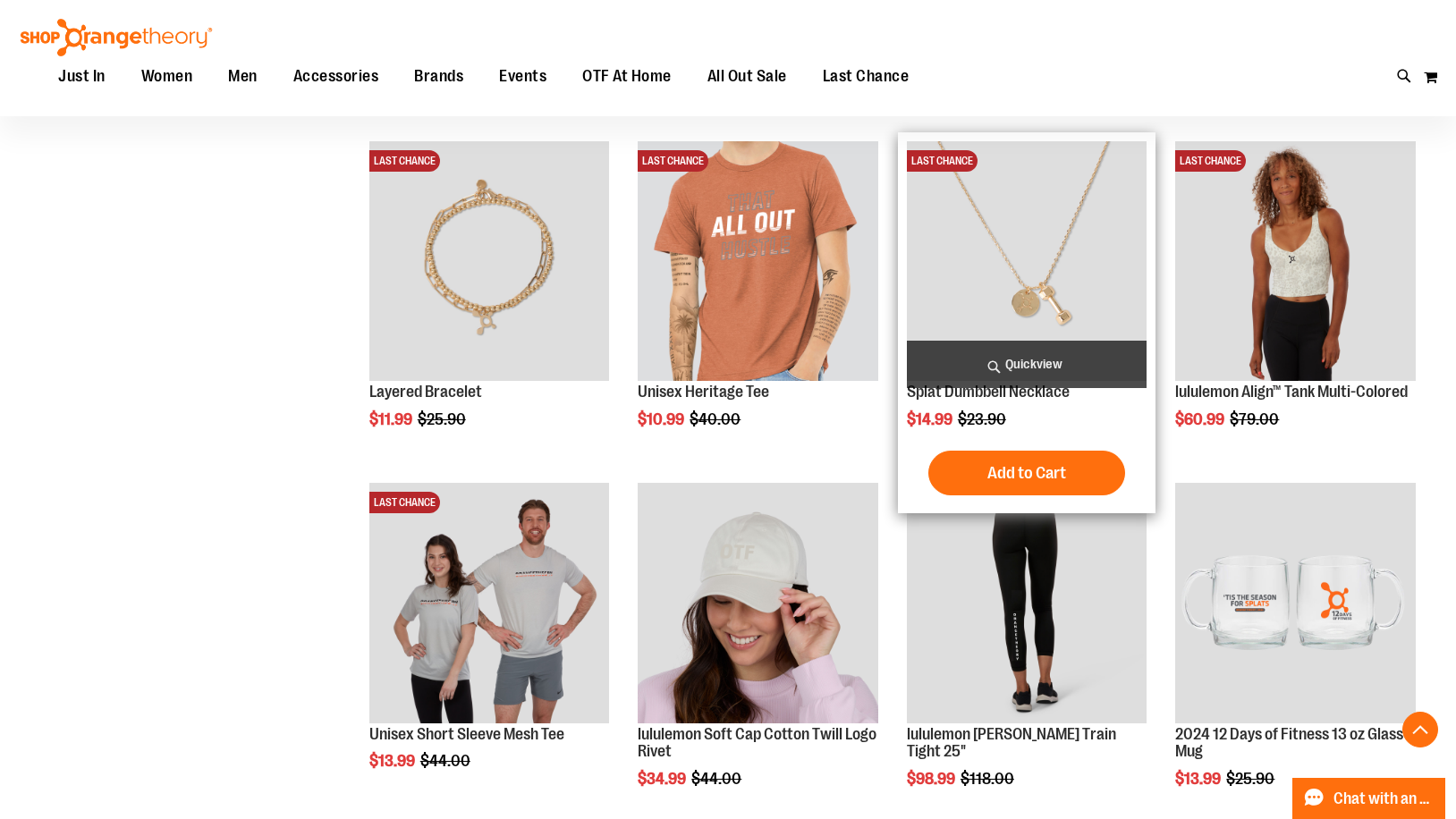 scroll, scrollTop: 9468, scrollLeft: 0, axis: vertical 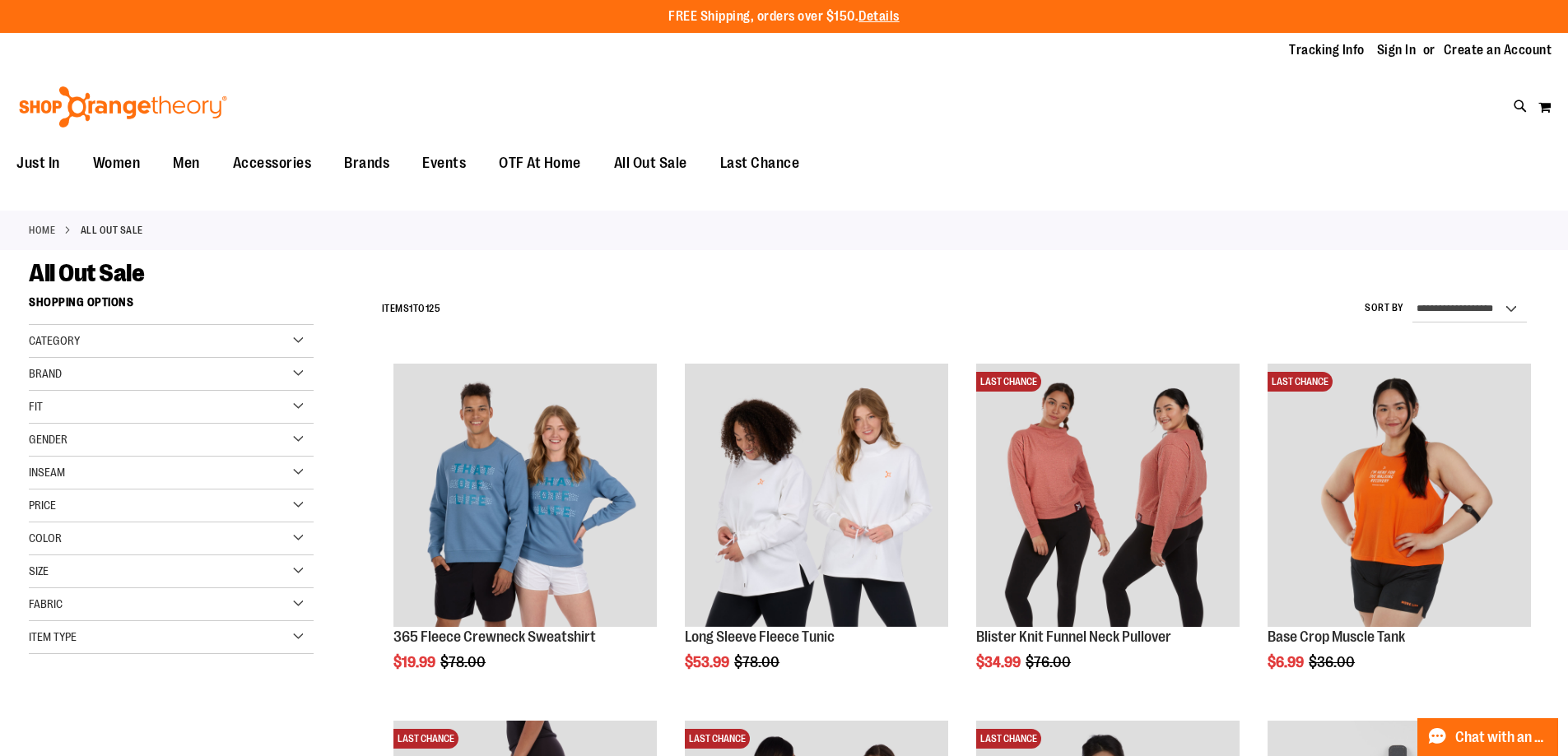 drag, startPoint x: 670, startPoint y: 165, endPoint x: 728, endPoint y: 281, distance: 129.69194 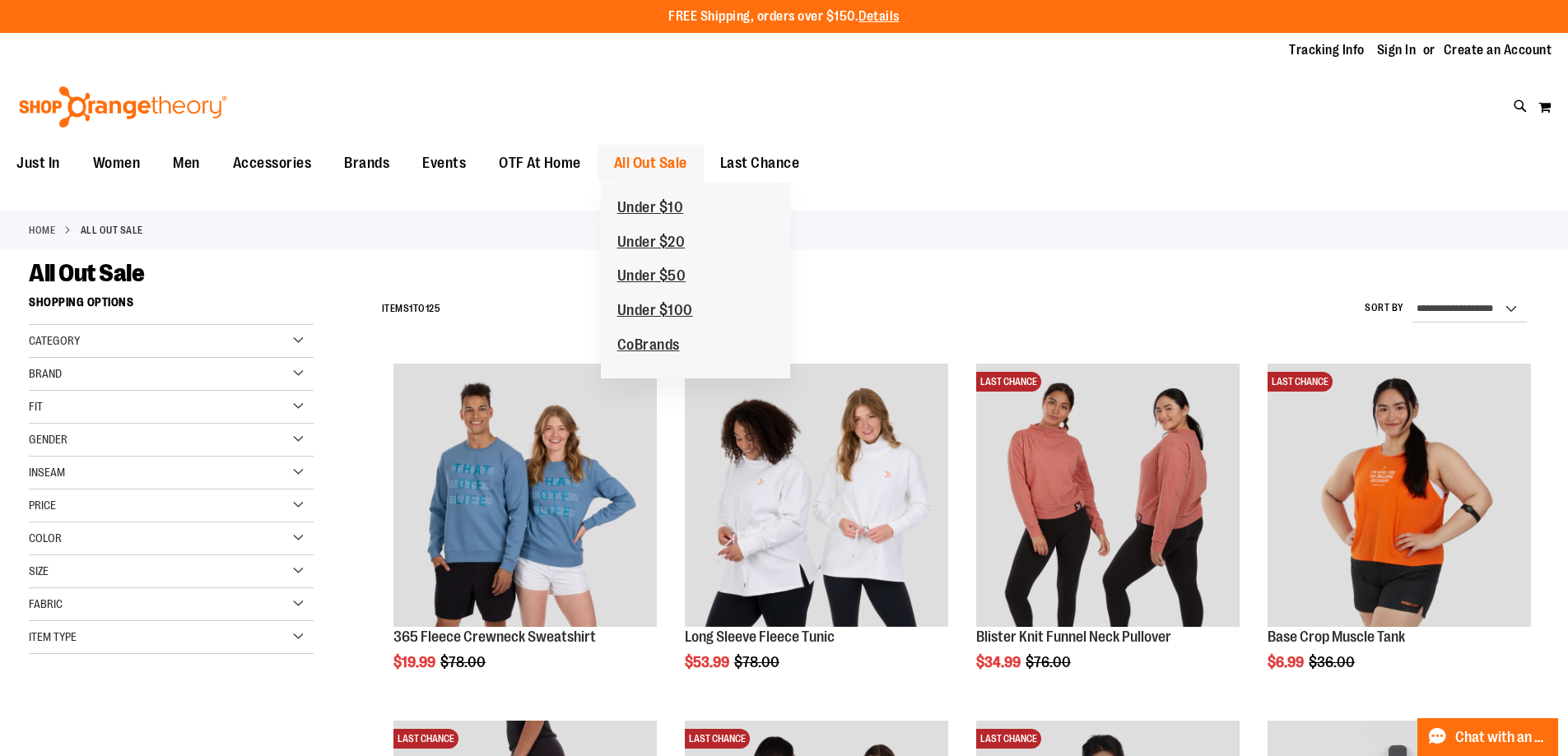 click on "All Out Sale" at bounding box center (650, 163) 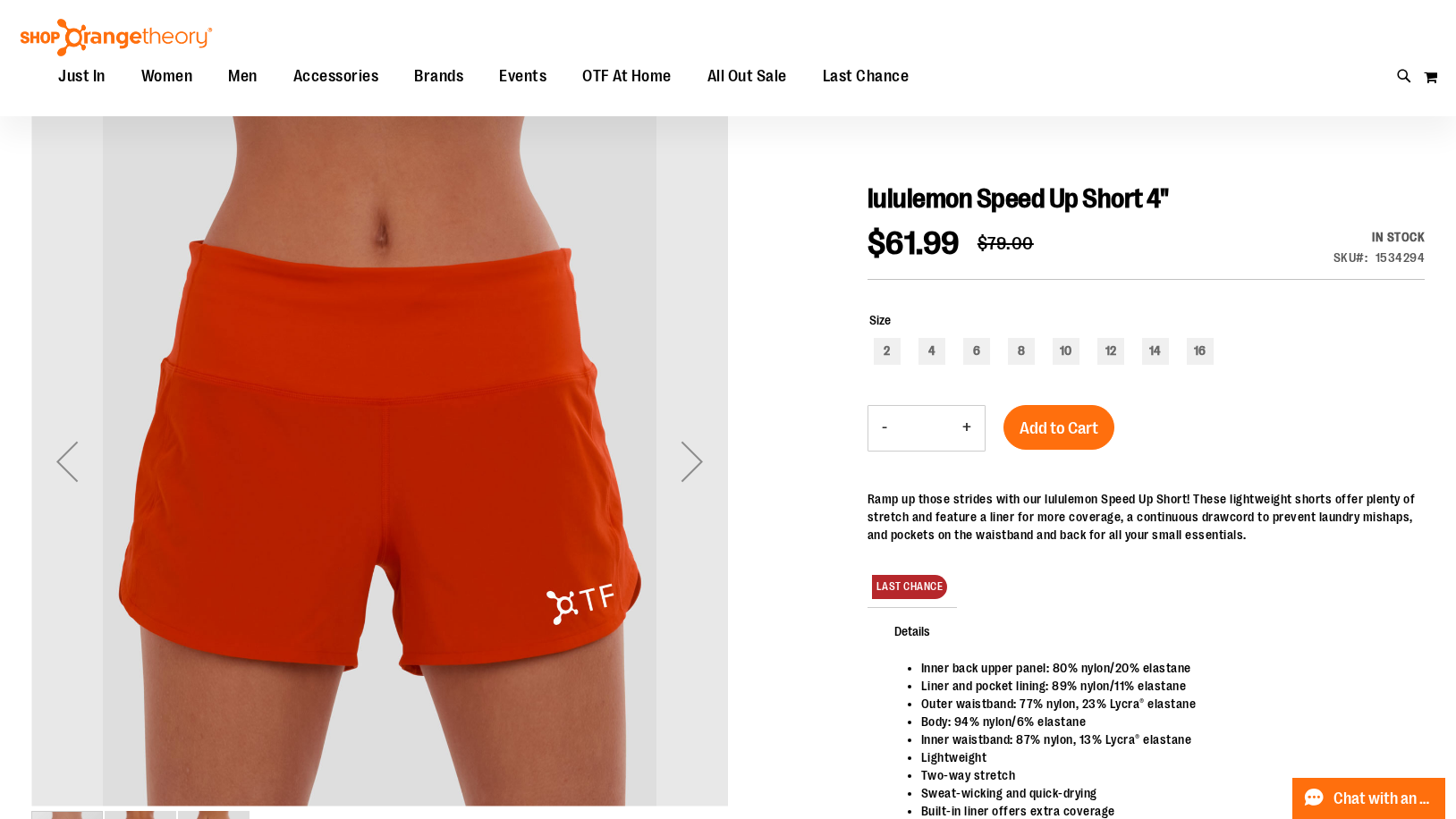 scroll, scrollTop: 179, scrollLeft: 0, axis: vertical 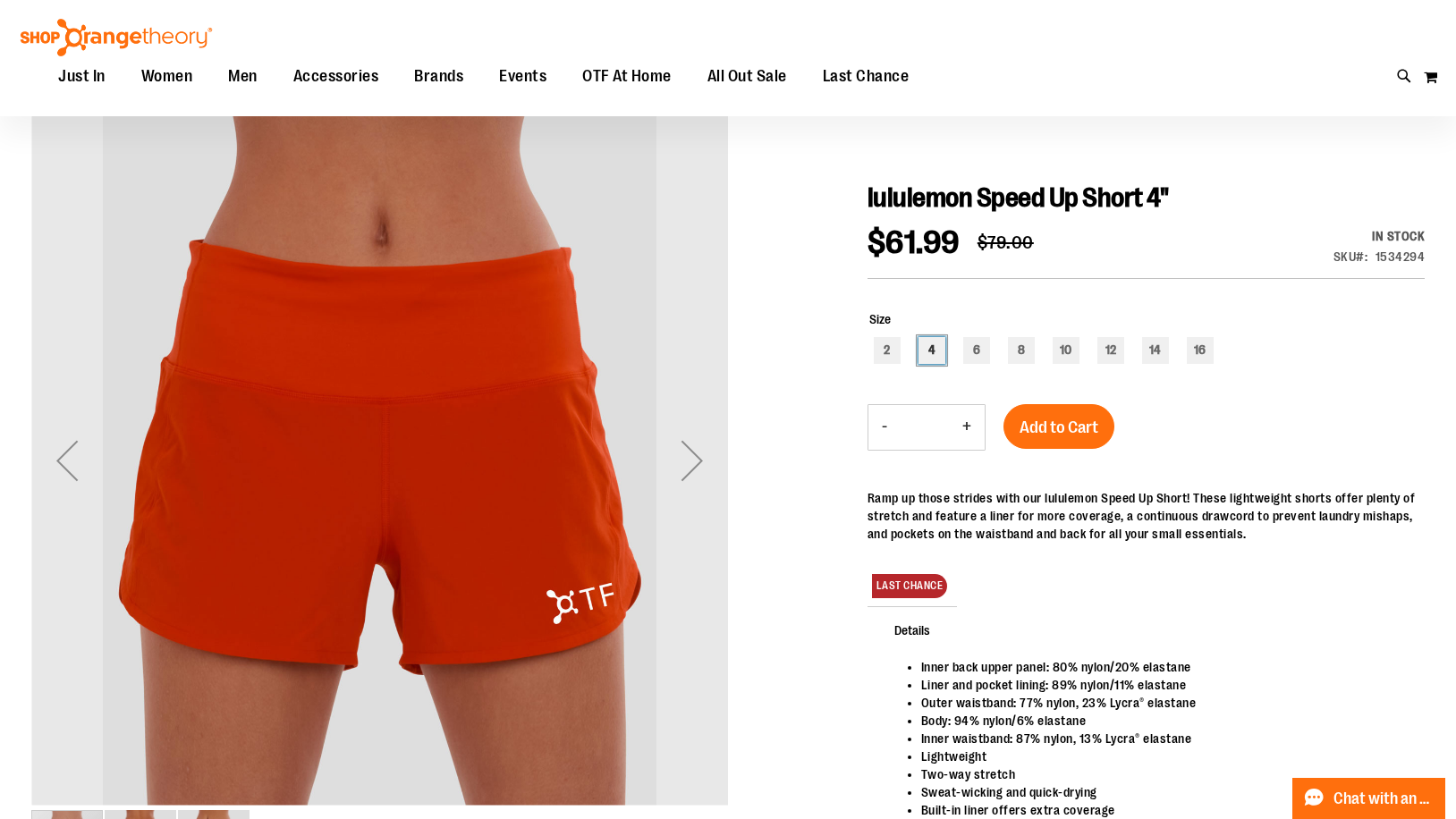click on "4" at bounding box center (932, 350) 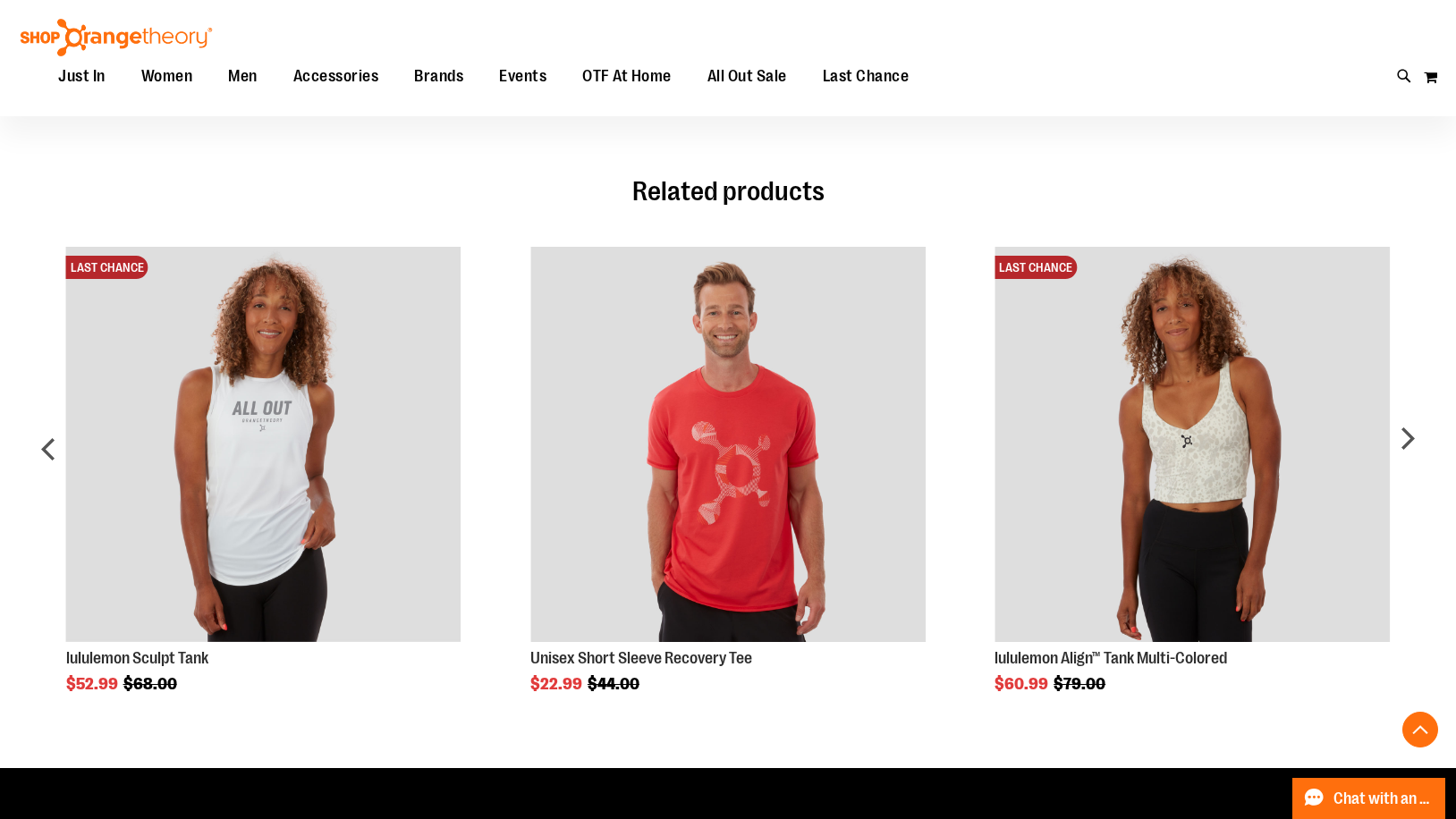 scroll, scrollTop: 447, scrollLeft: 0, axis: vertical 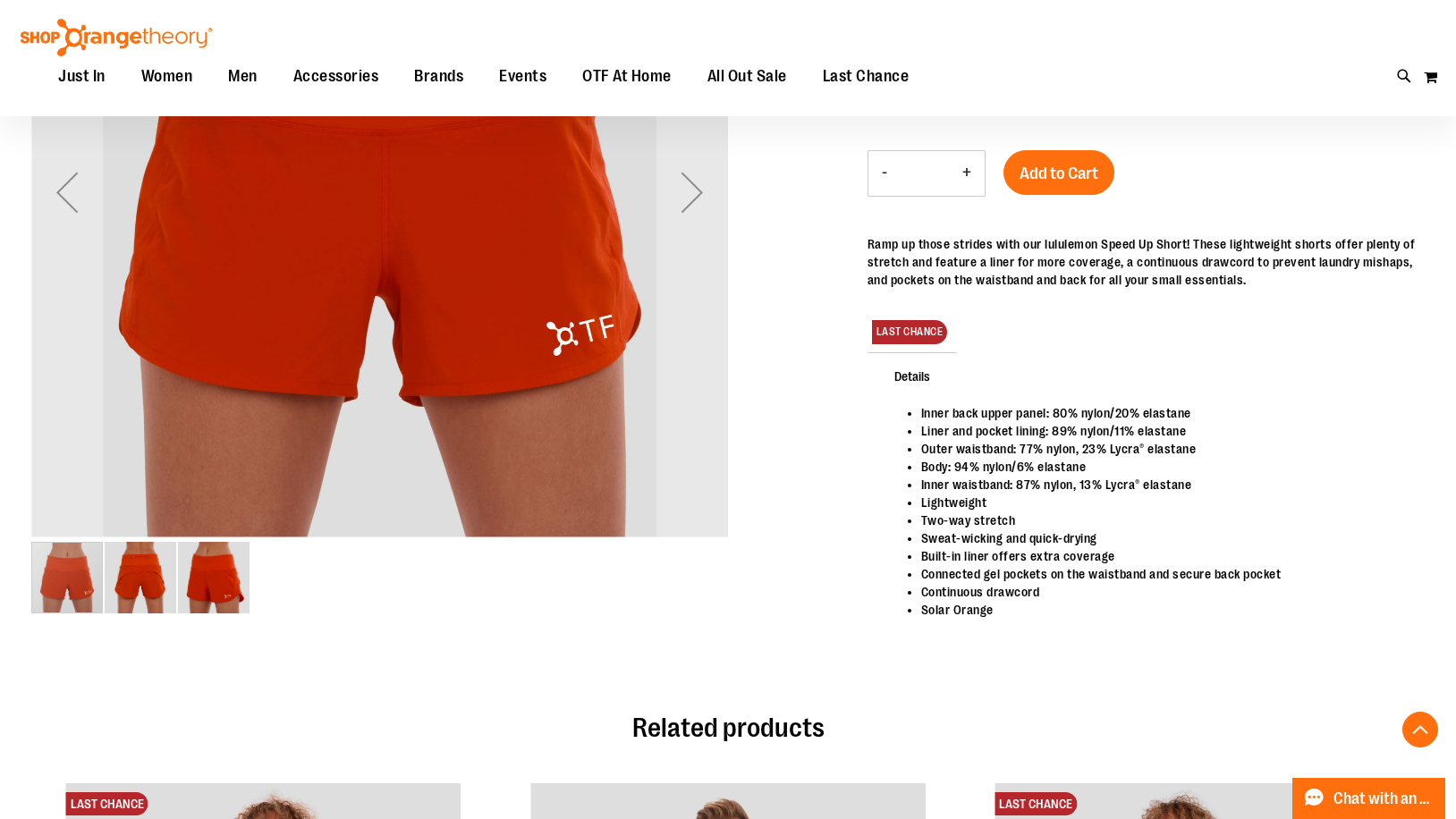 click at bounding box center (140, 578) 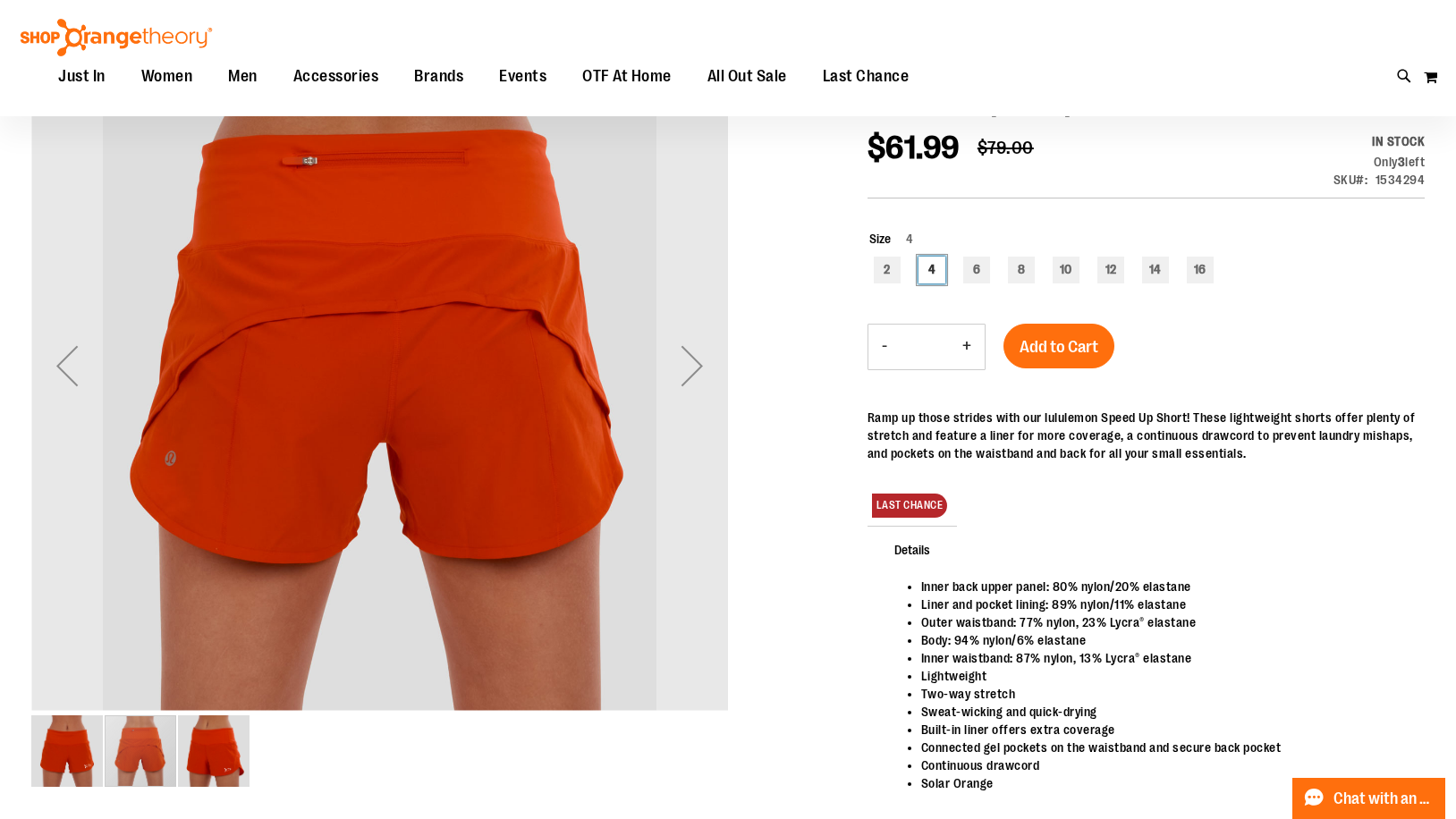 scroll, scrollTop: 268, scrollLeft: 0, axis: vertical 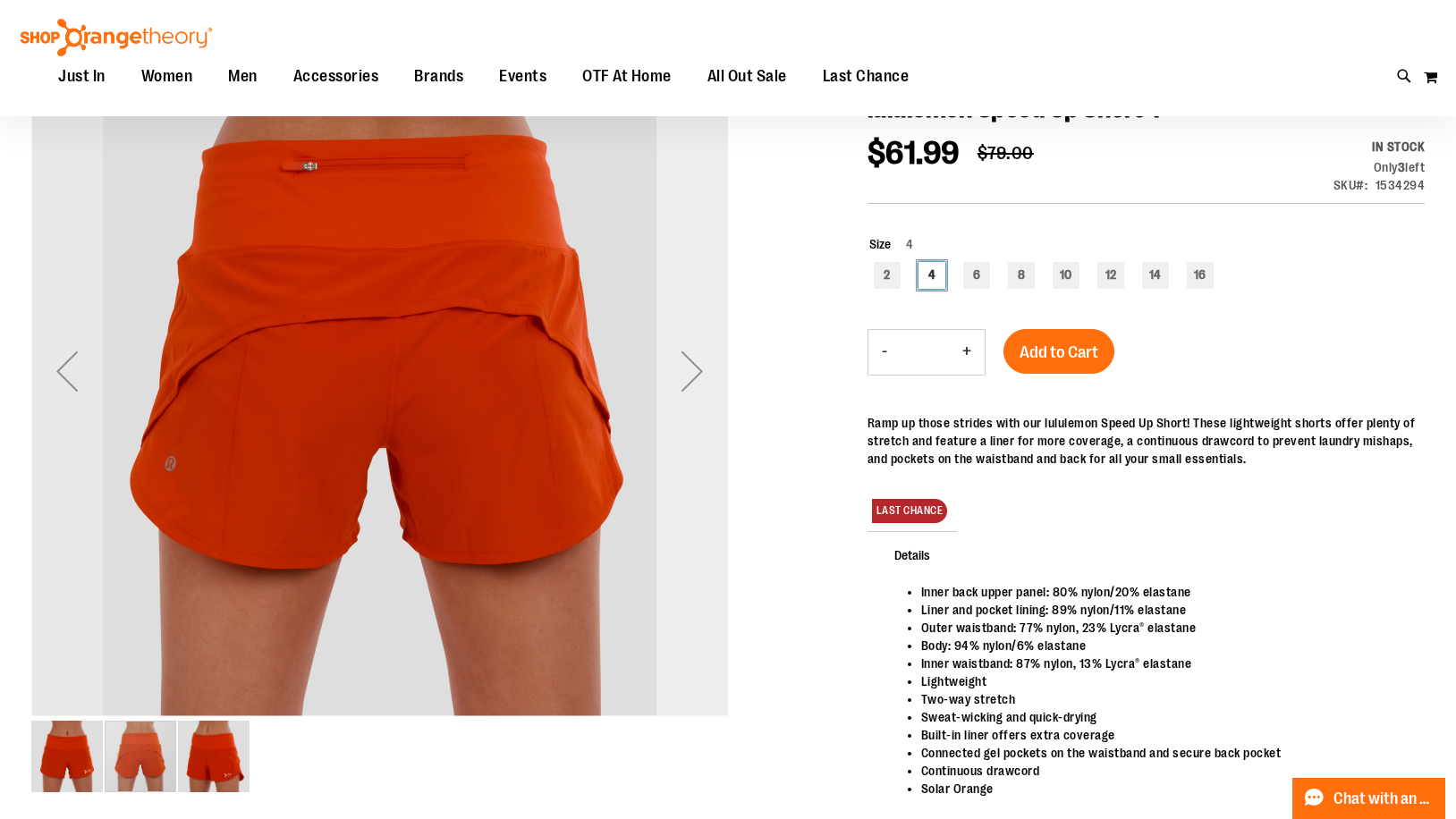 click at bounding box center (692, 371) 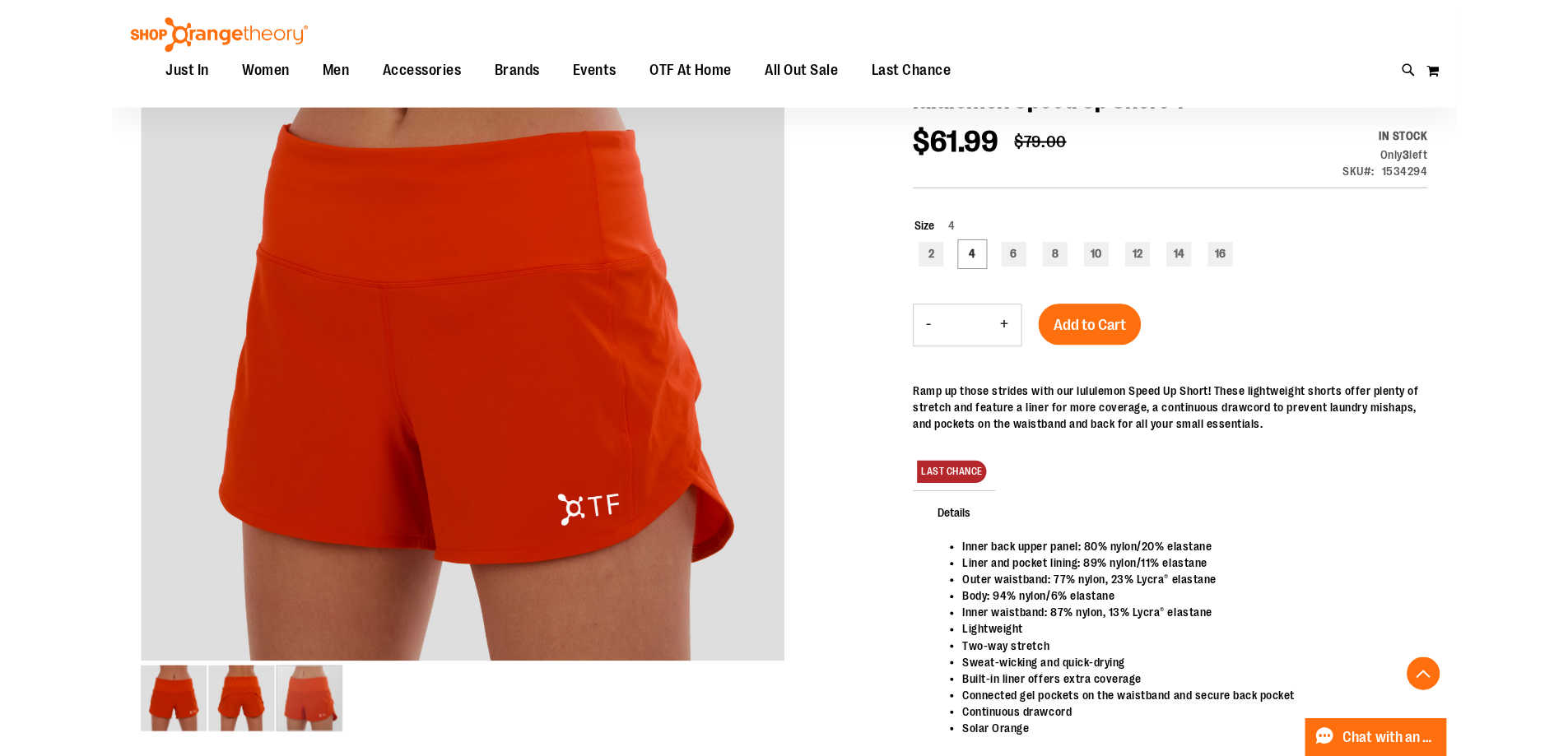 scroll, scrollTop: 576, scrollLeft: 0, axis: vertical 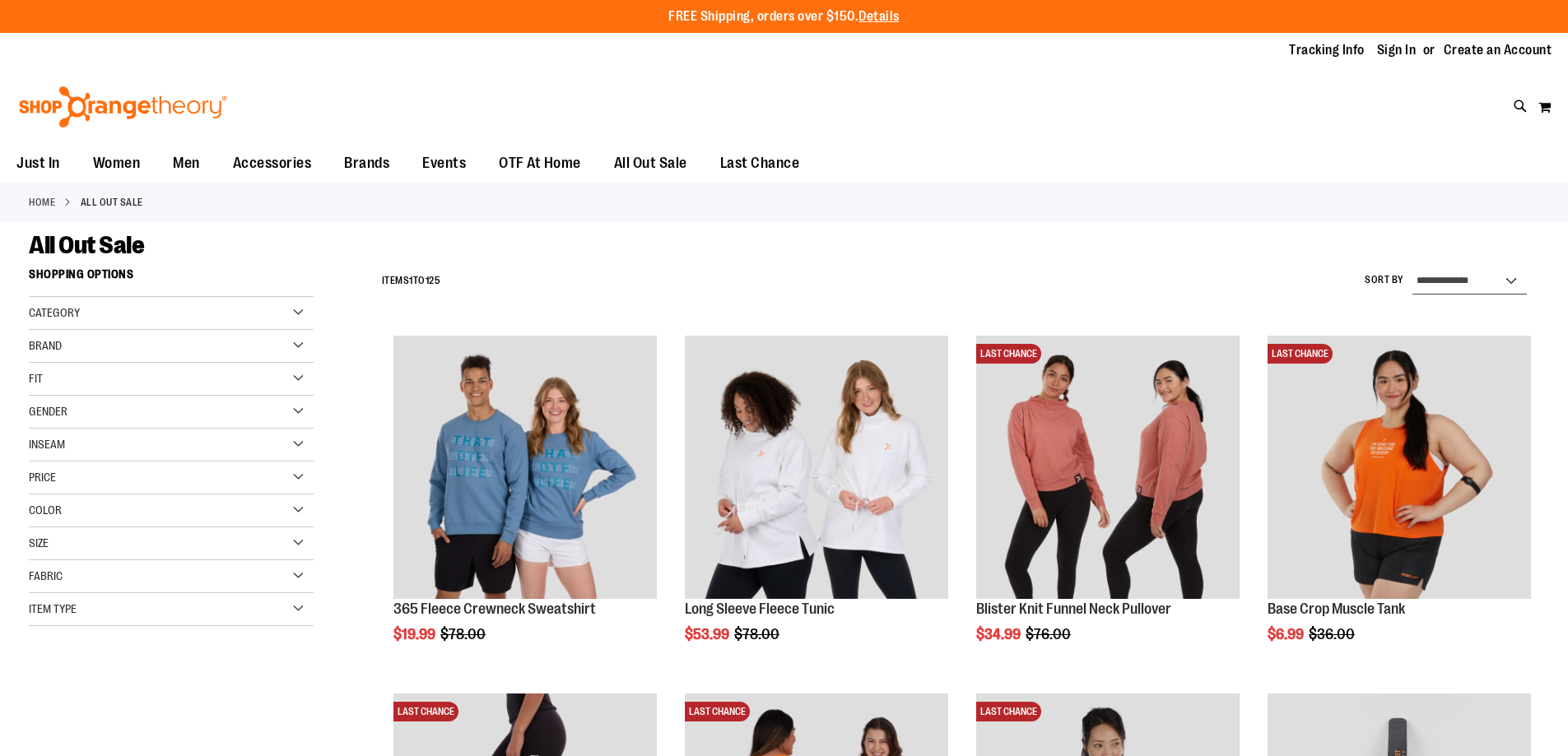 click on "**********" at bounding box center [1469, 281] 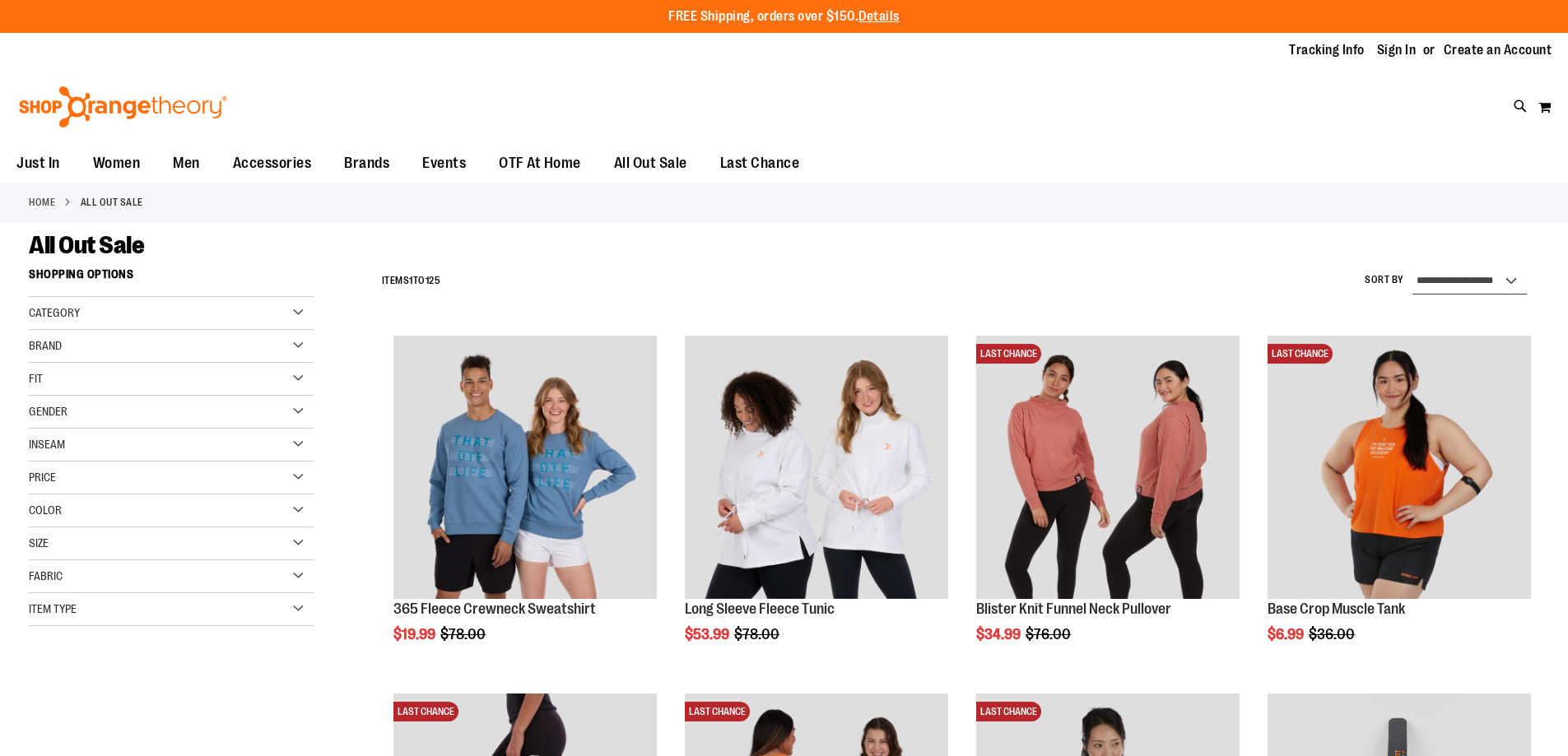 click on "**********" at bounding box center (1469, 281) 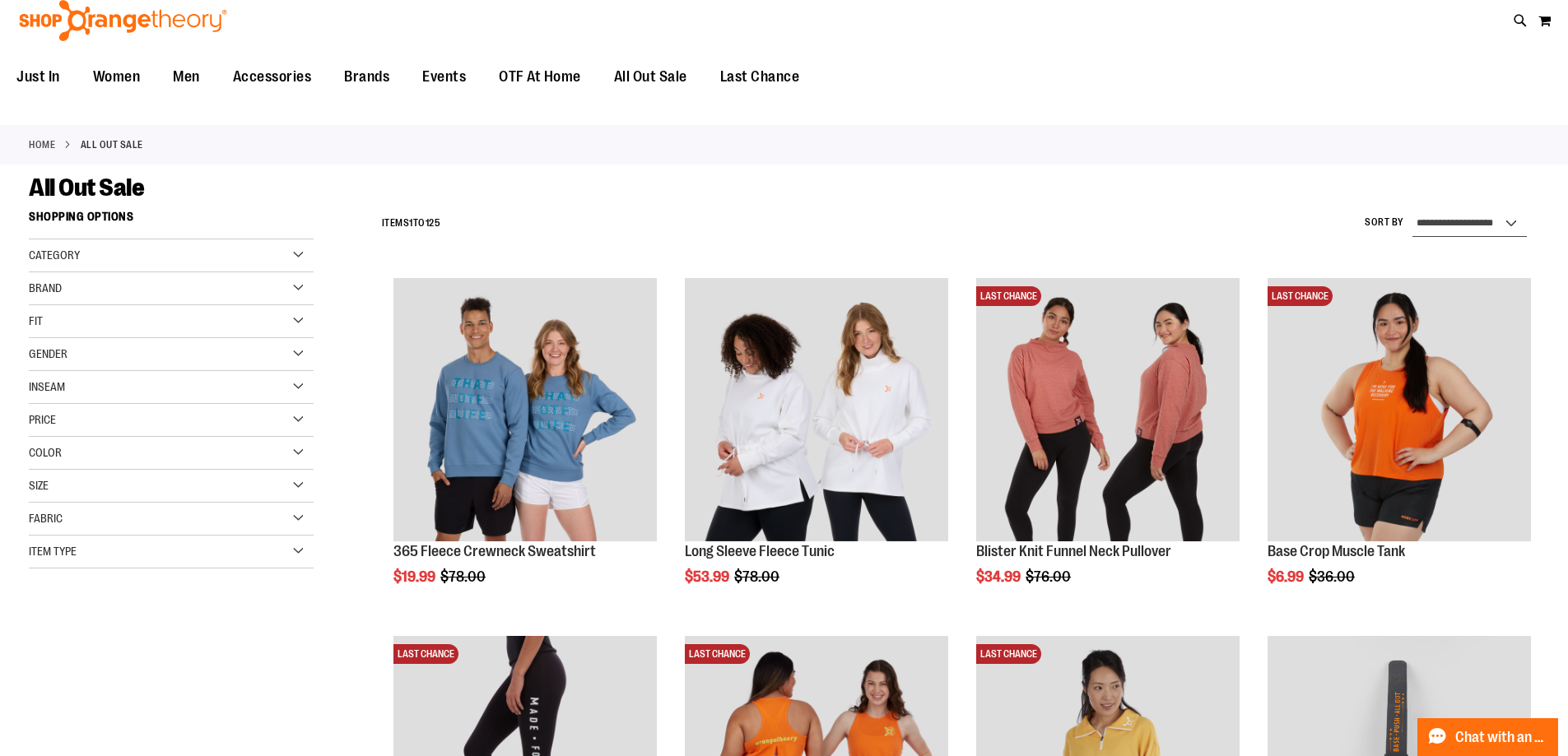 scroll, scrollTop: 0, scrollLeft: 0, axis: both 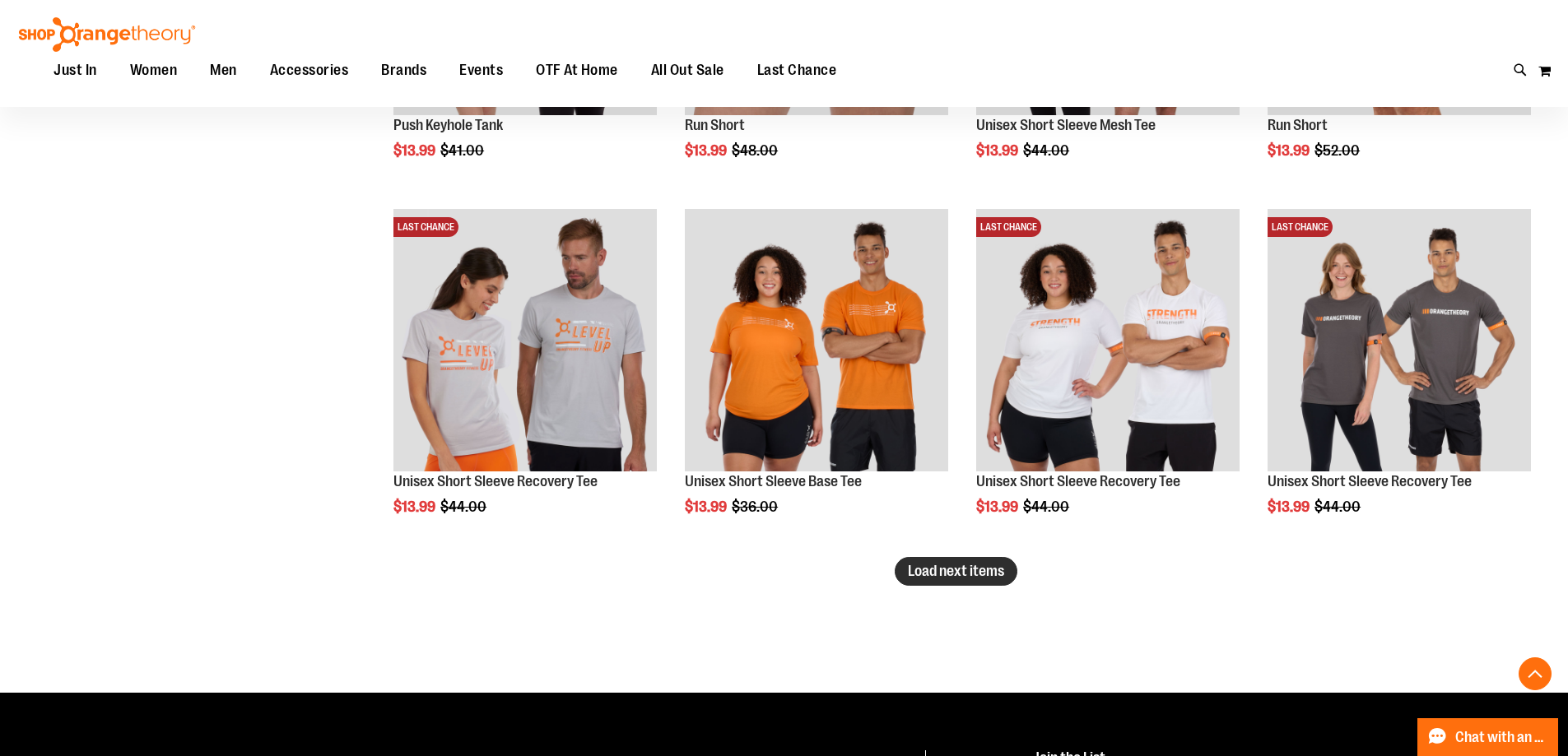 click on "Load next items" at bounding box center [956, 571] 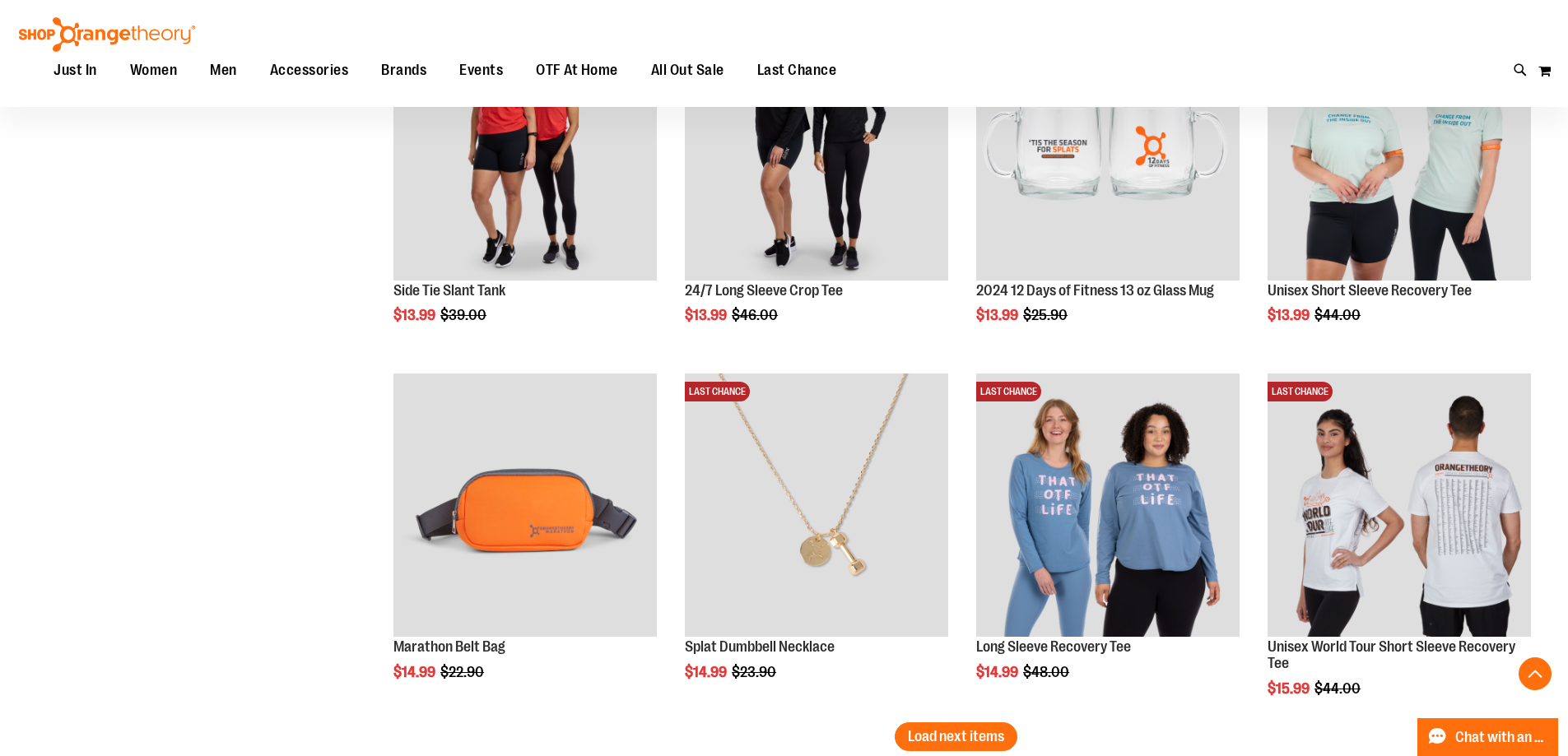 scroll, scrollTop: 3968, scrollLeft: 0, axis: vertical 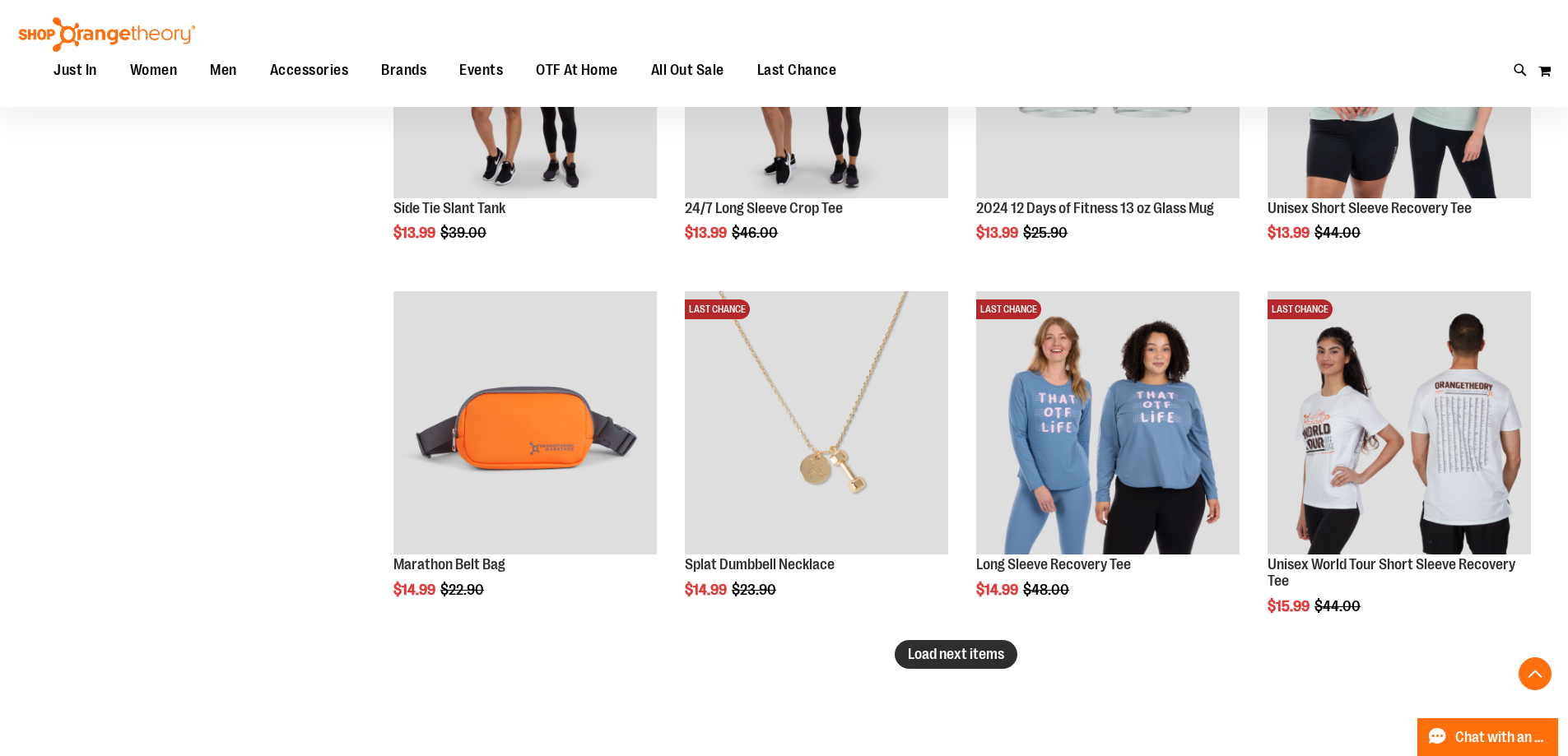 click on "Load next items" at bounding box center (956, 654) 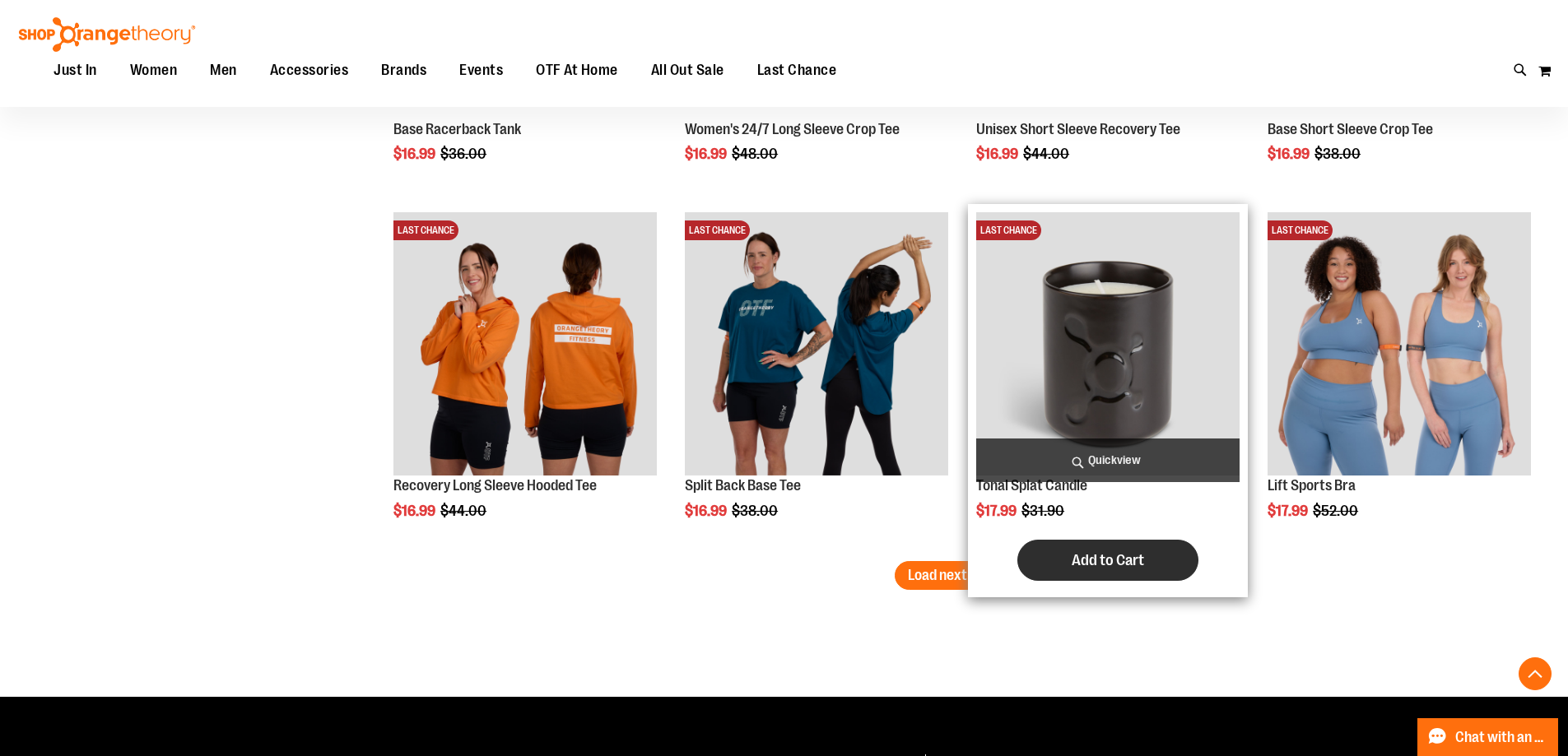 scroll, scrollTop: 5119, scrollLeft: 0, axis: vertical 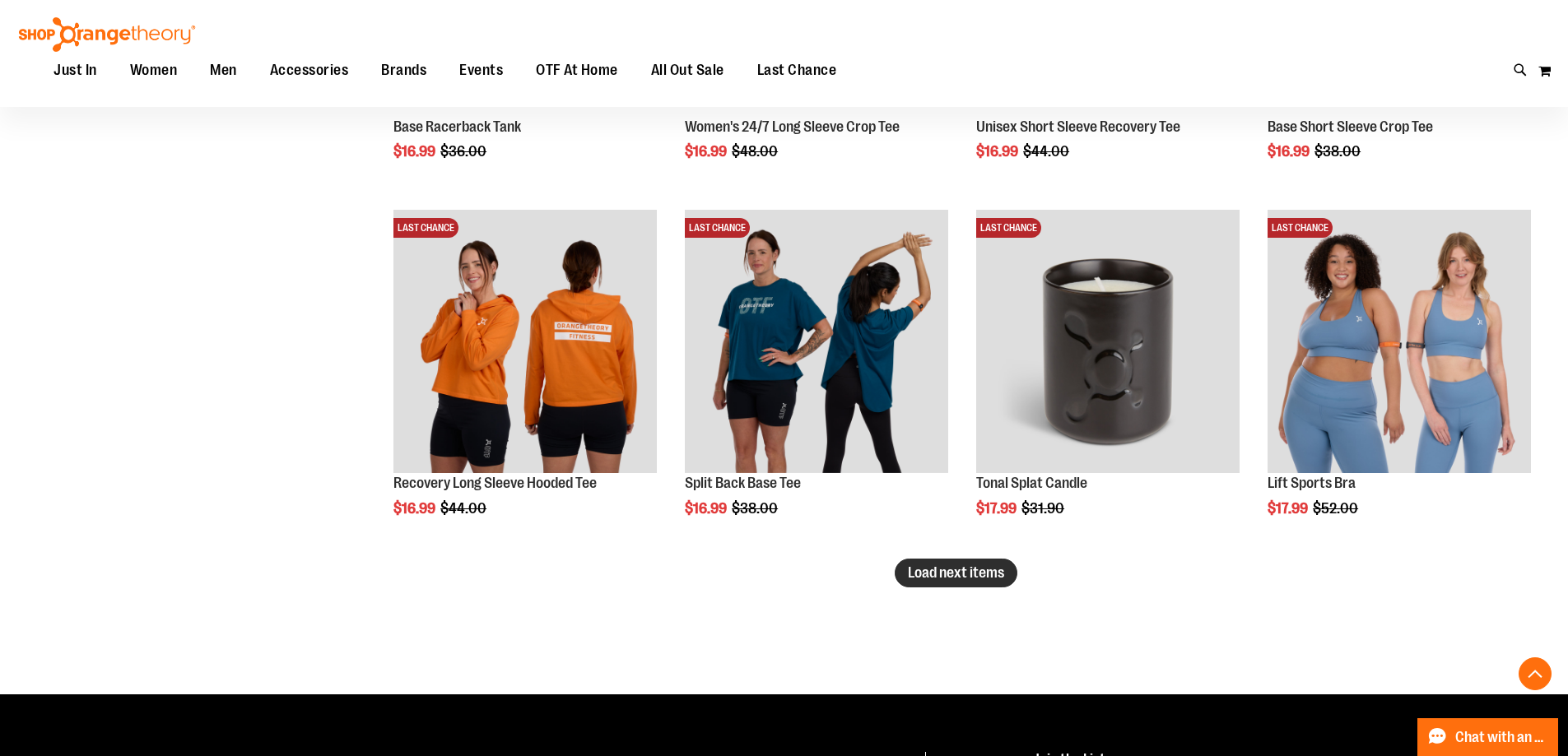 click on "Load next items" at bounding box center [956, 573] 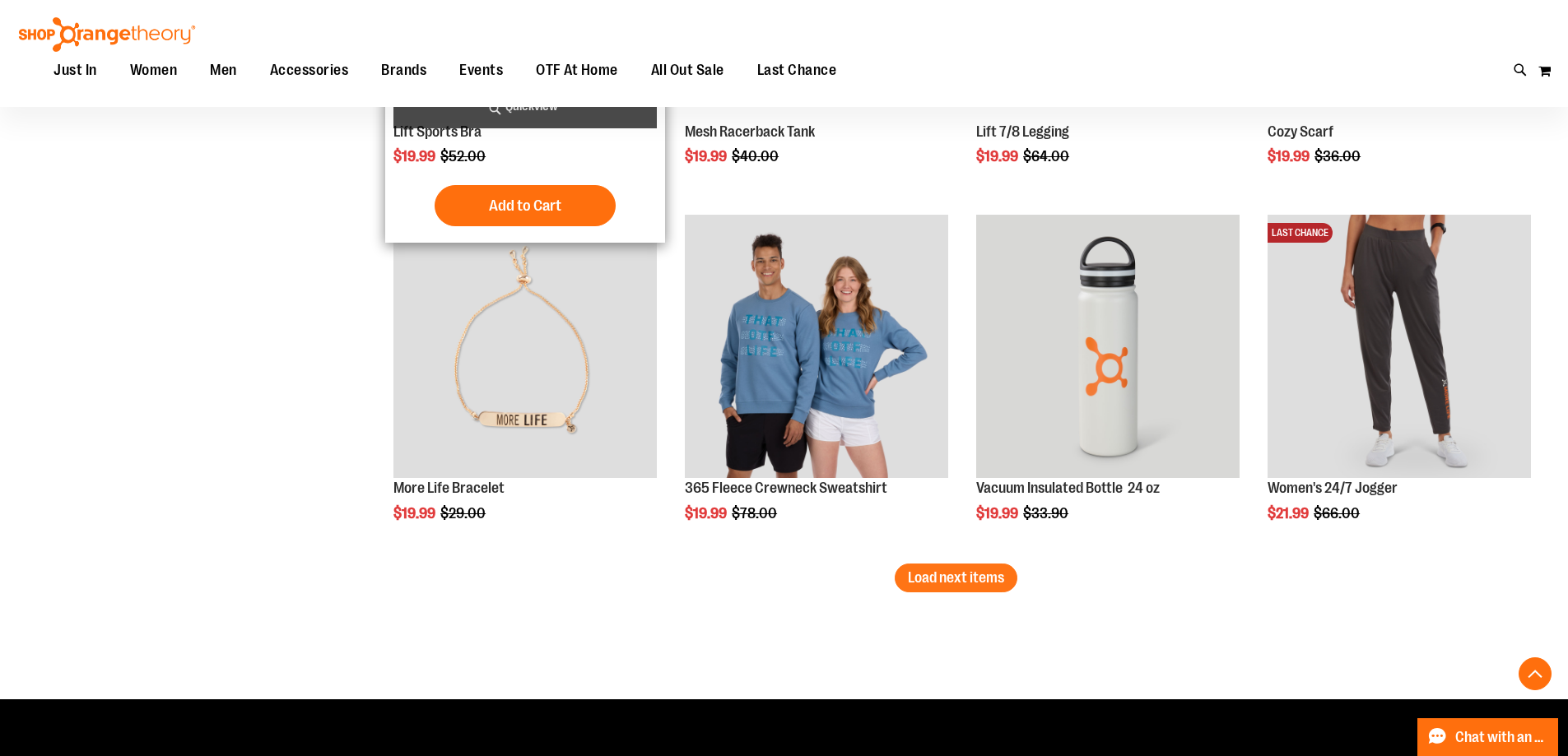 scroll, scrollTop: 6189, scrollLeft: 0, axis: vertical 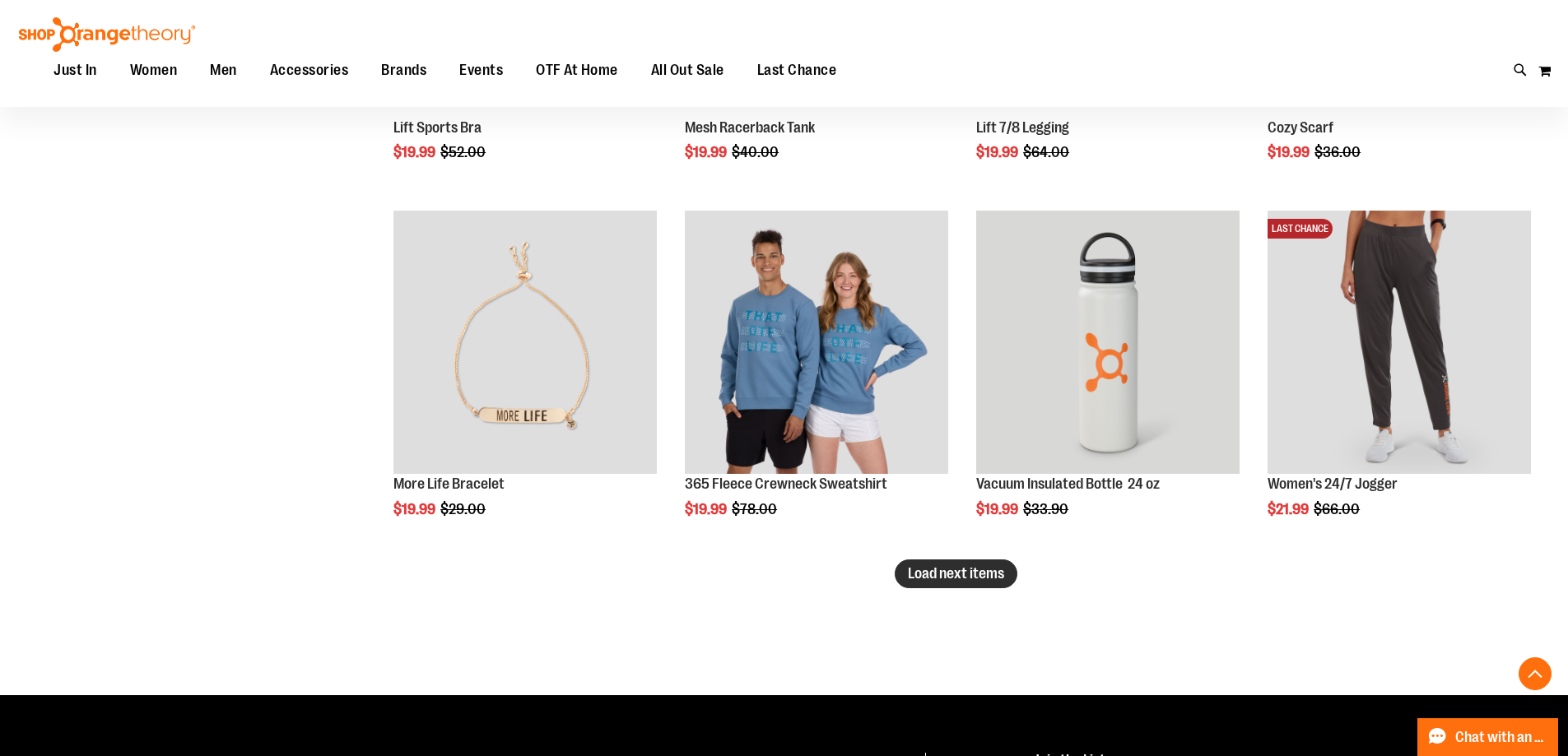 click on "Load next items" at bounding box center [956, 573] 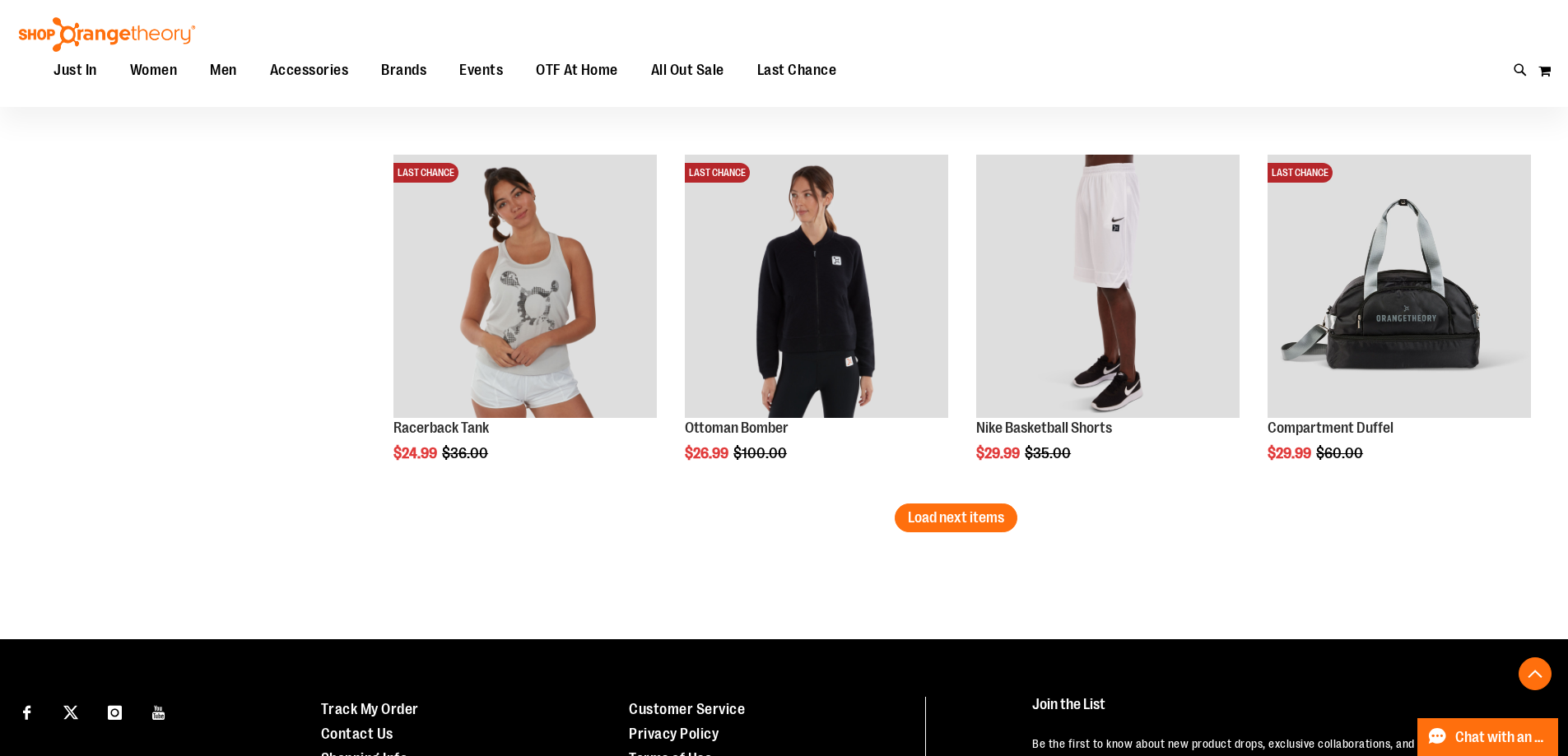 scroll, scrollTop: 7340, scrollLeft: 0, axis: vertical 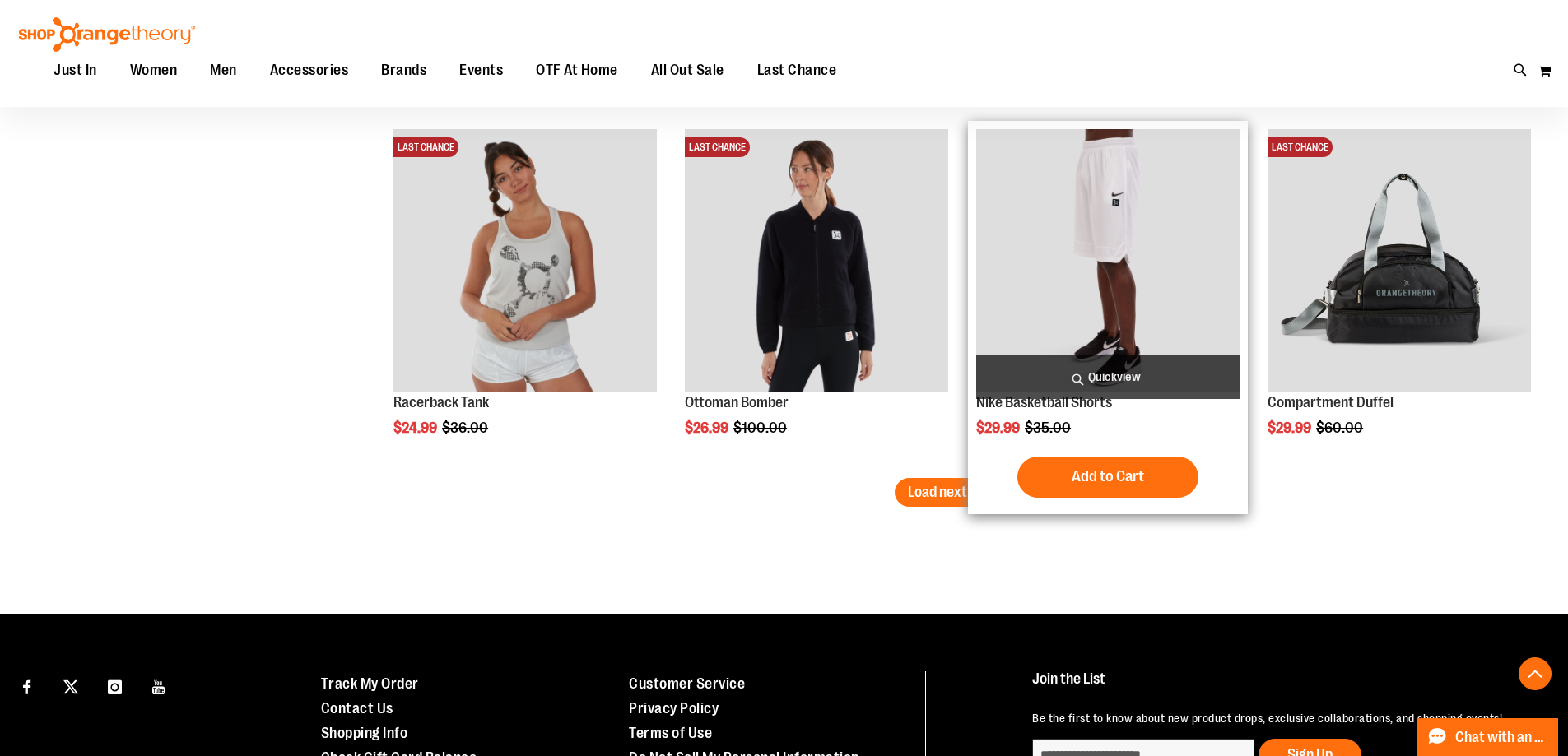 click on "Nike Basketball Shorts
$29.99
Regular Price
$35.00
Quickview" at bounding box center [1108, 318] 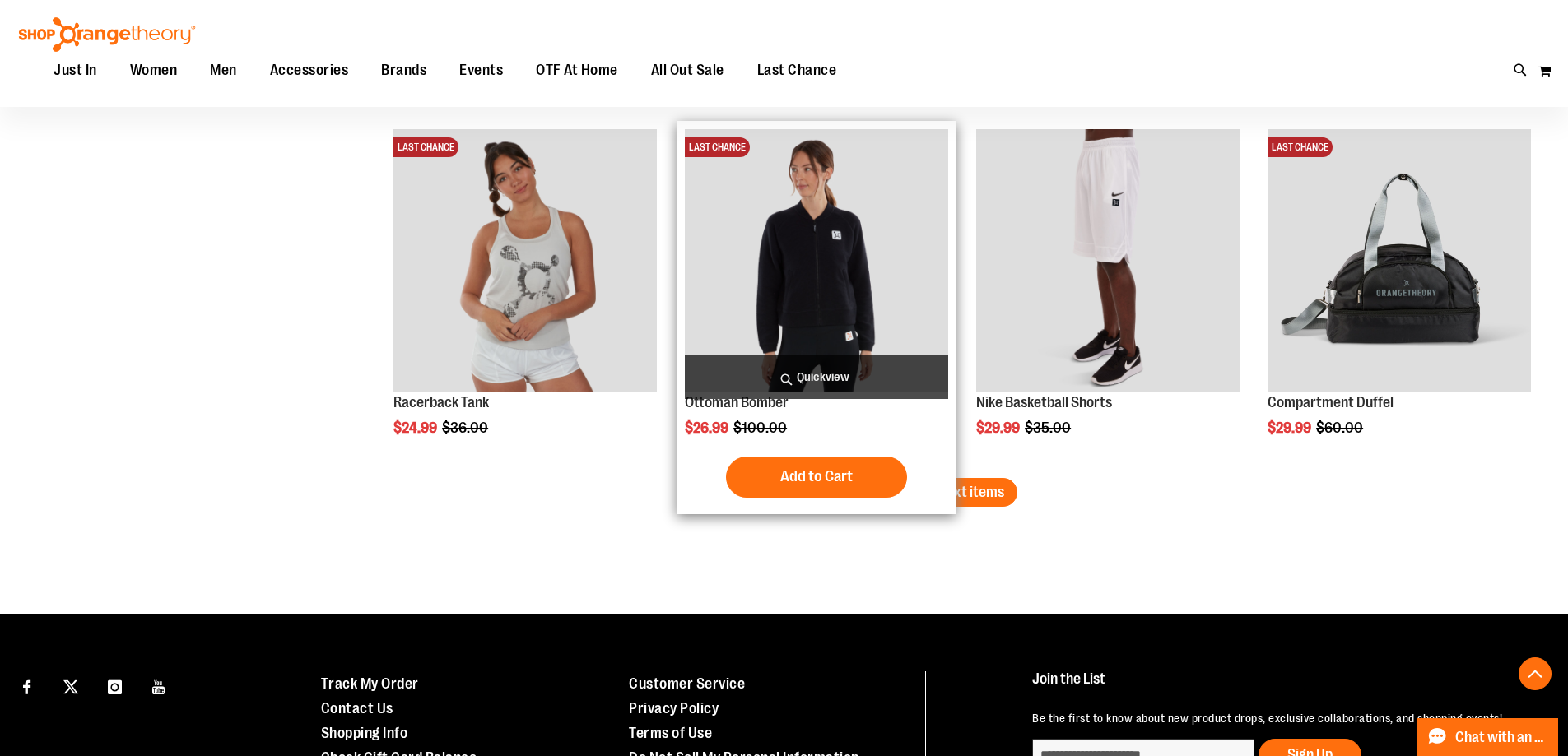 click on "Add to Cart
In stock" at bounding box center [817, 477] 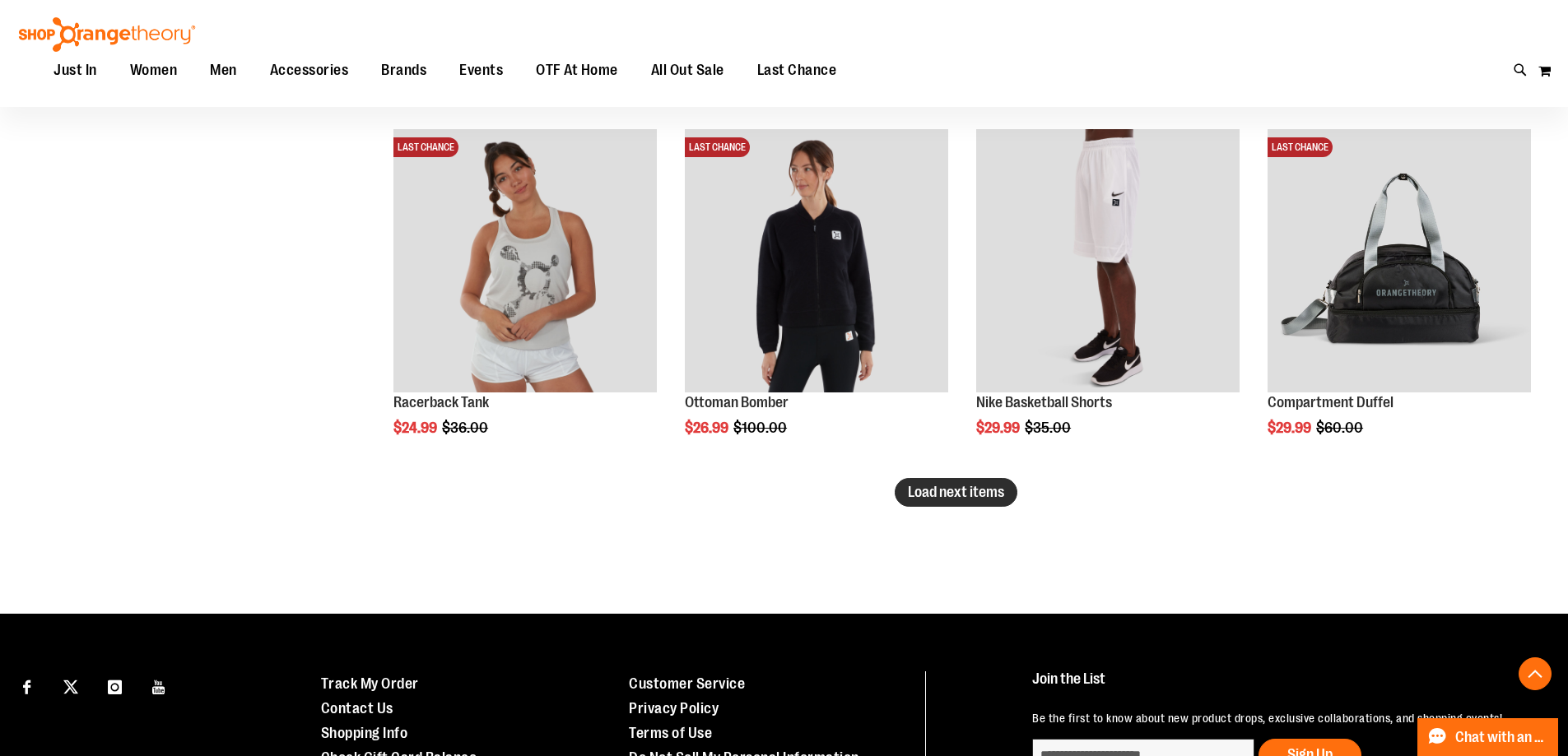 click on "Load next items" at bounding box center (956, 492) 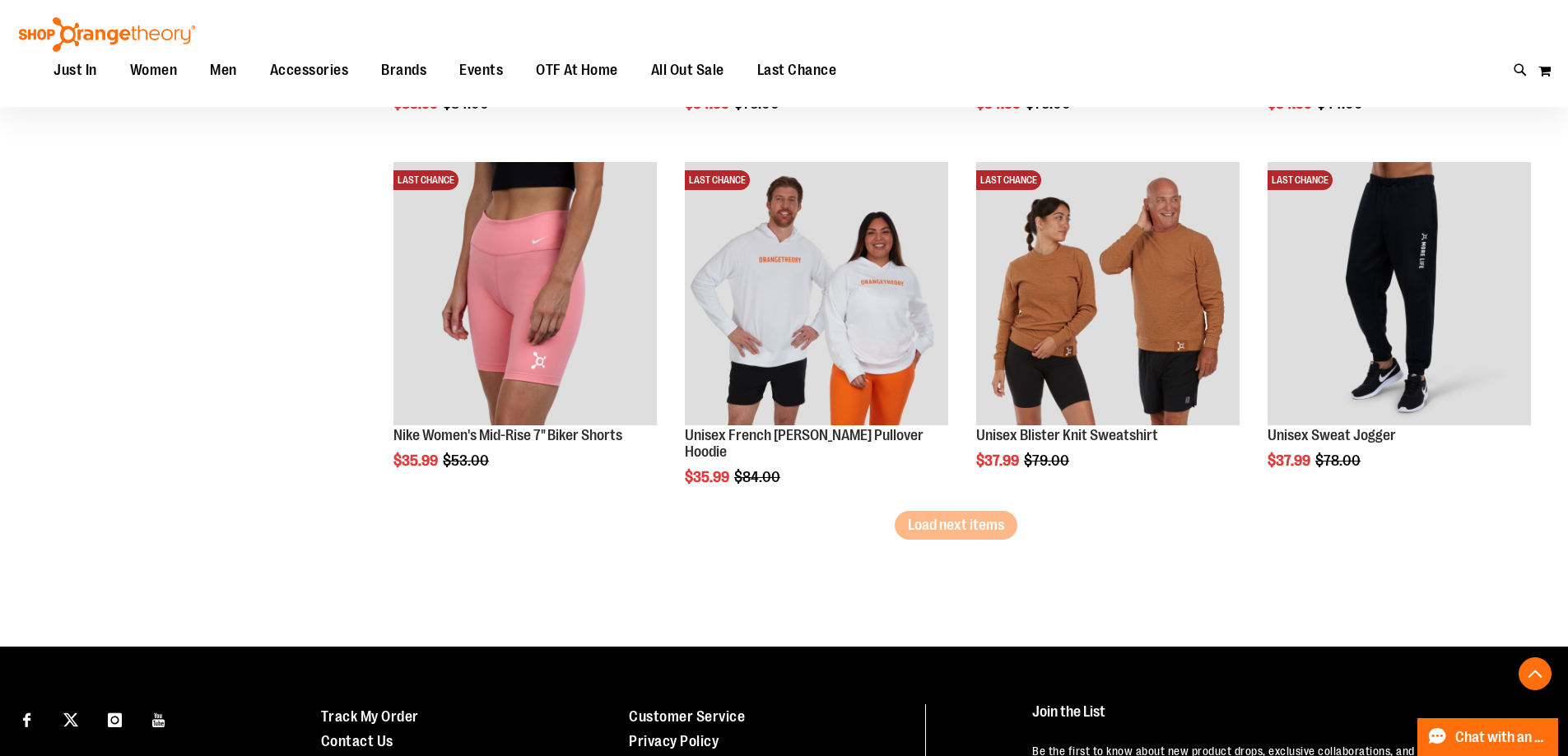 scroll, scrollTop: 8410, scrollLeft: 0, axis: vertical 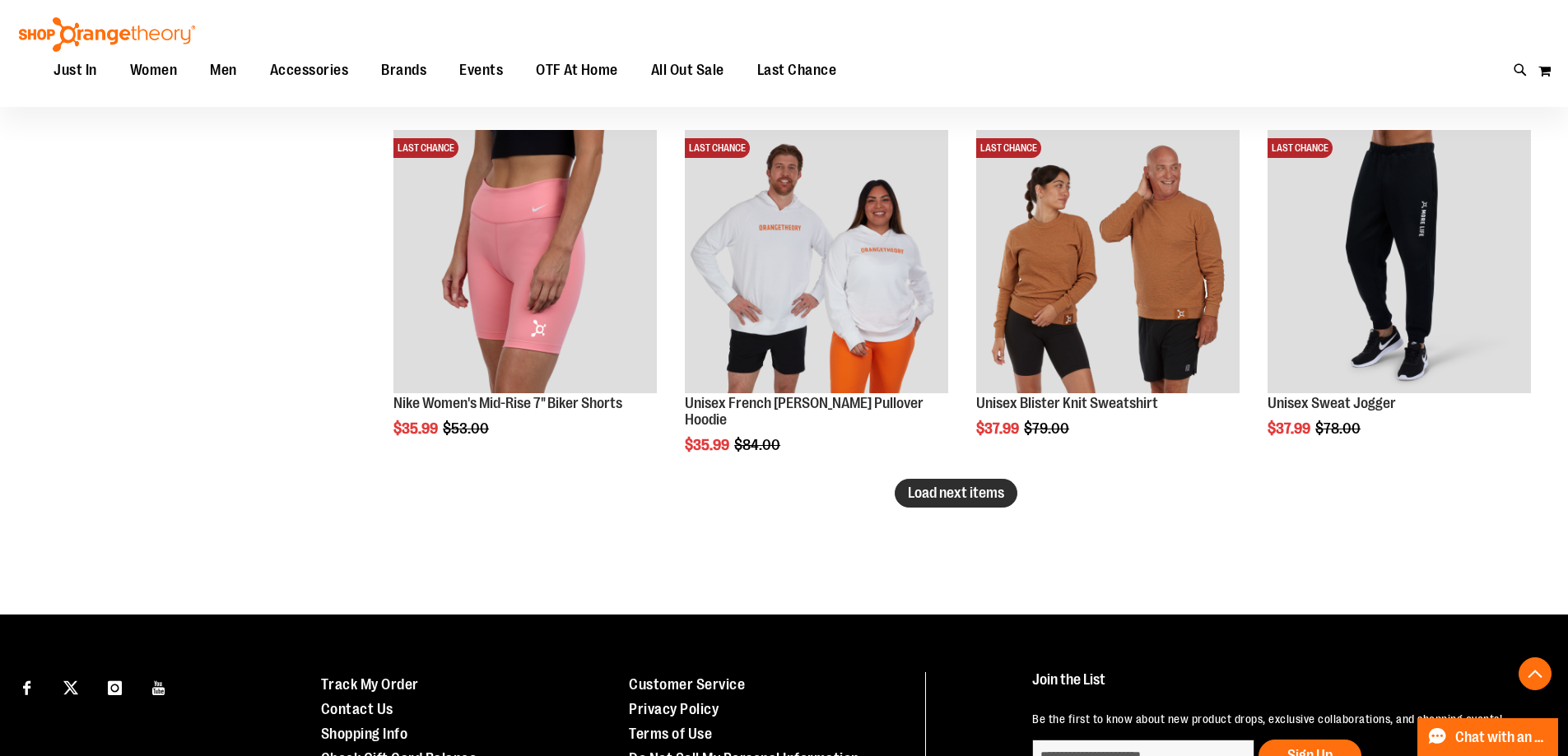 click on "Load next items" at bounding box center (956, 493) 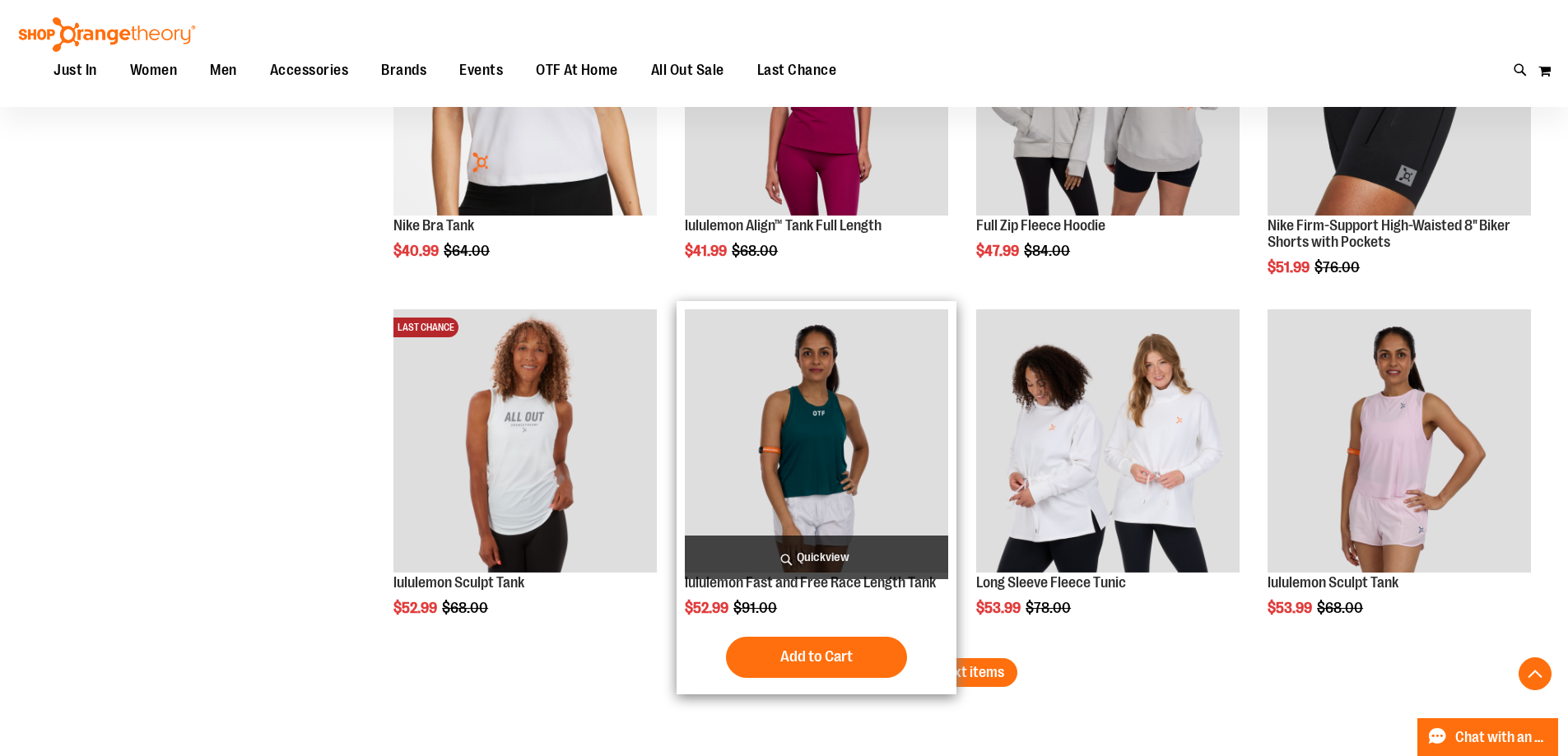 scroll, scrollTop: 9644, scrollLeft: 0, axis: vertical 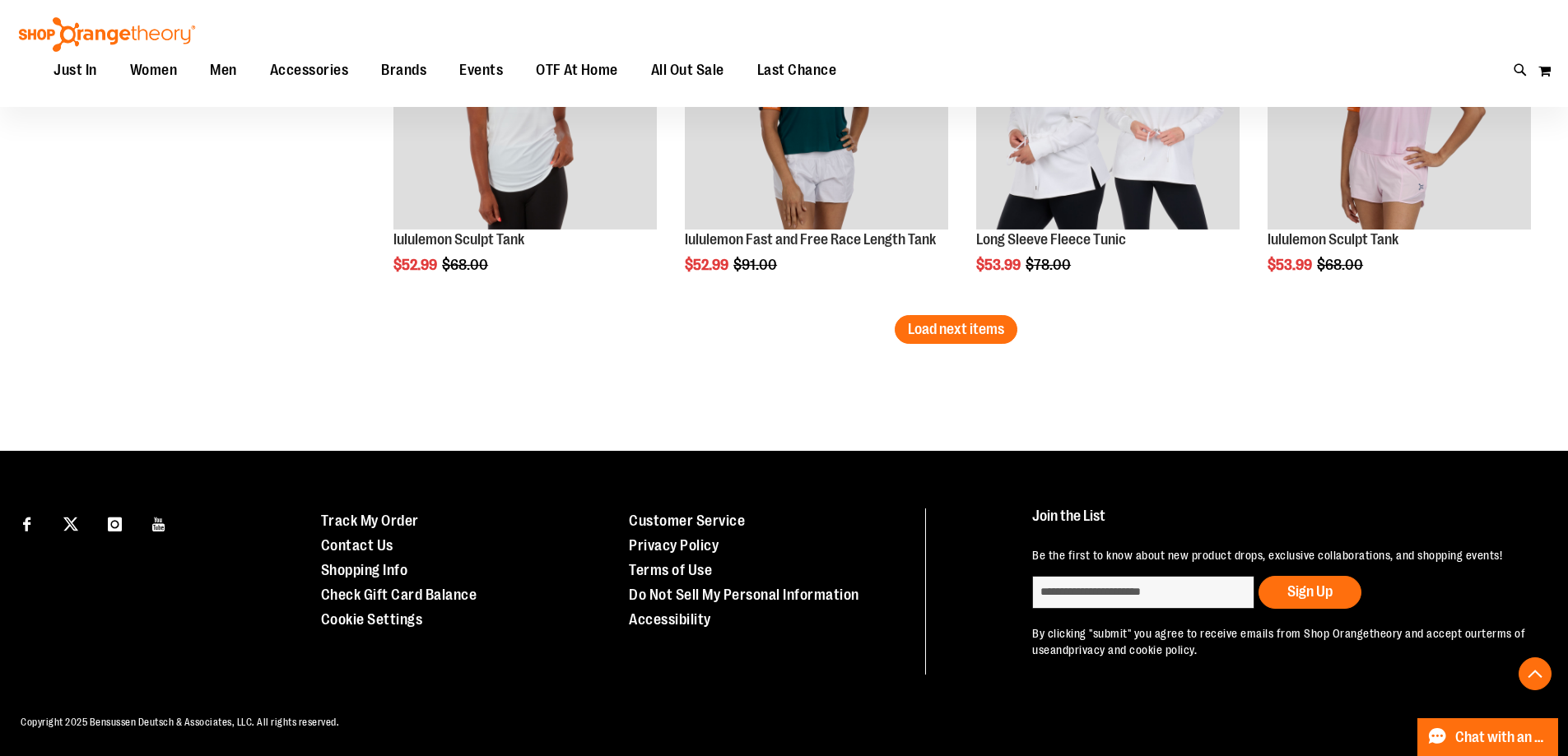 click on "**********" at bounding box center (956, -4501) 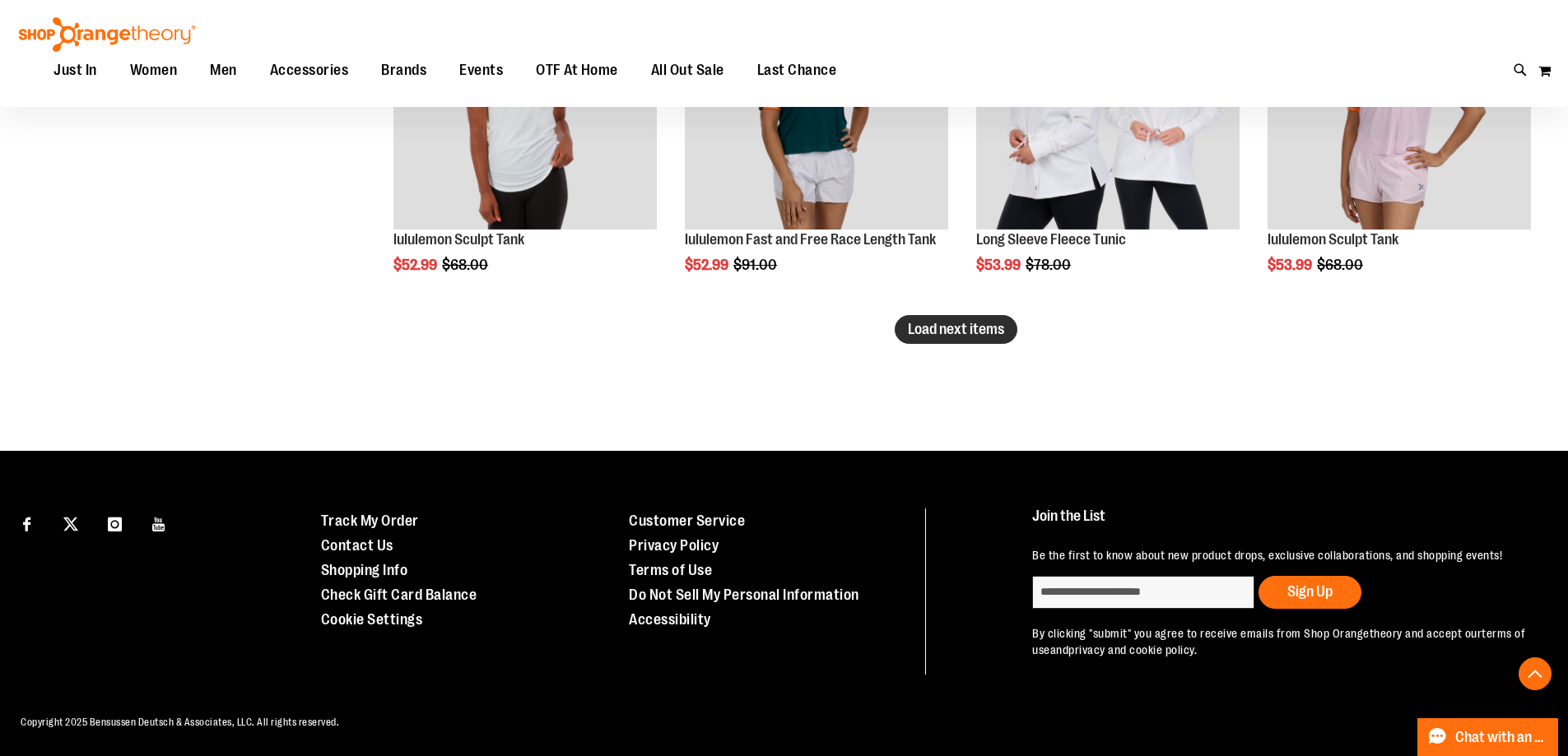 click on "Load next items" at bounding box center [956, 329] 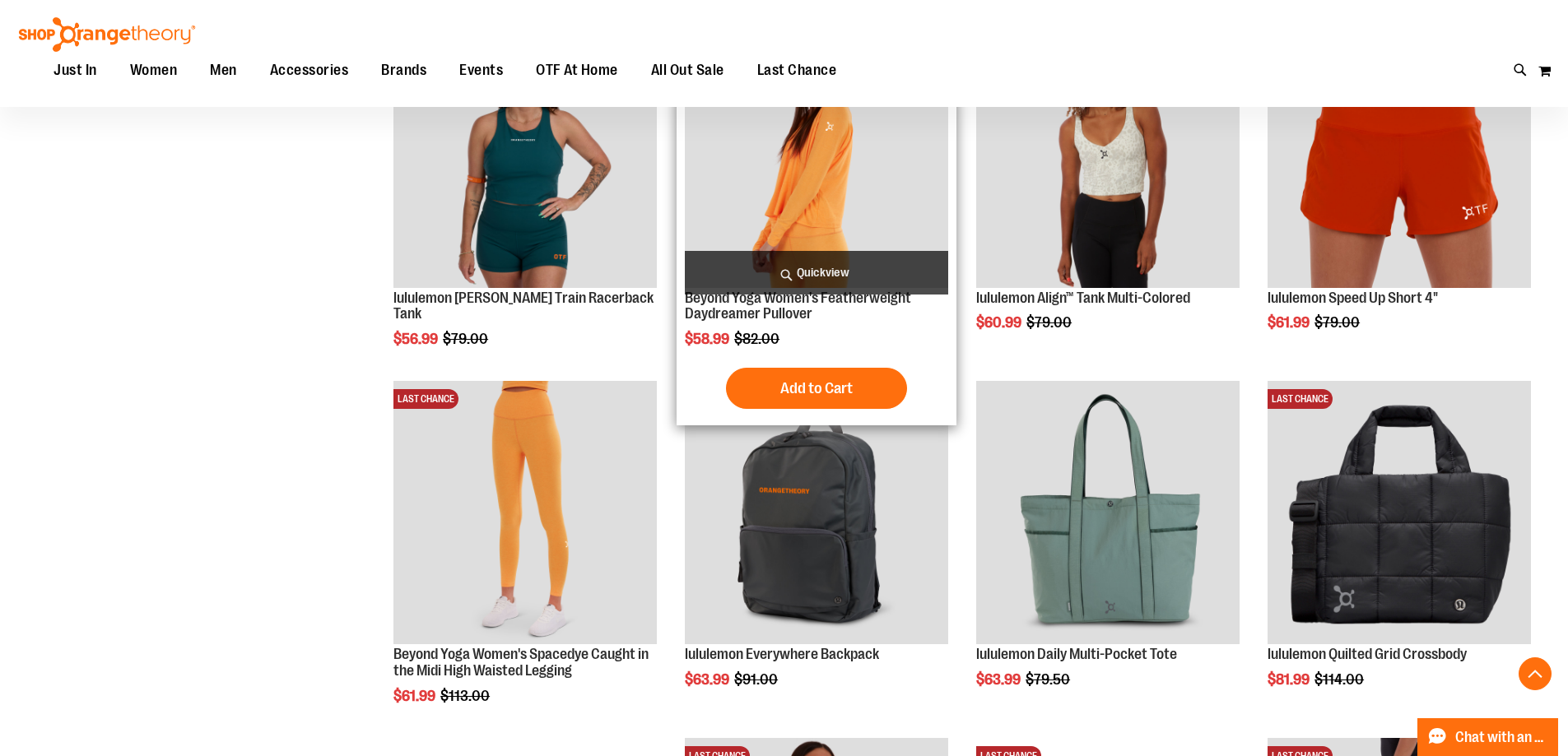 scroll, scrollTop: 10055, scrollLeft: 0, axis: vertical 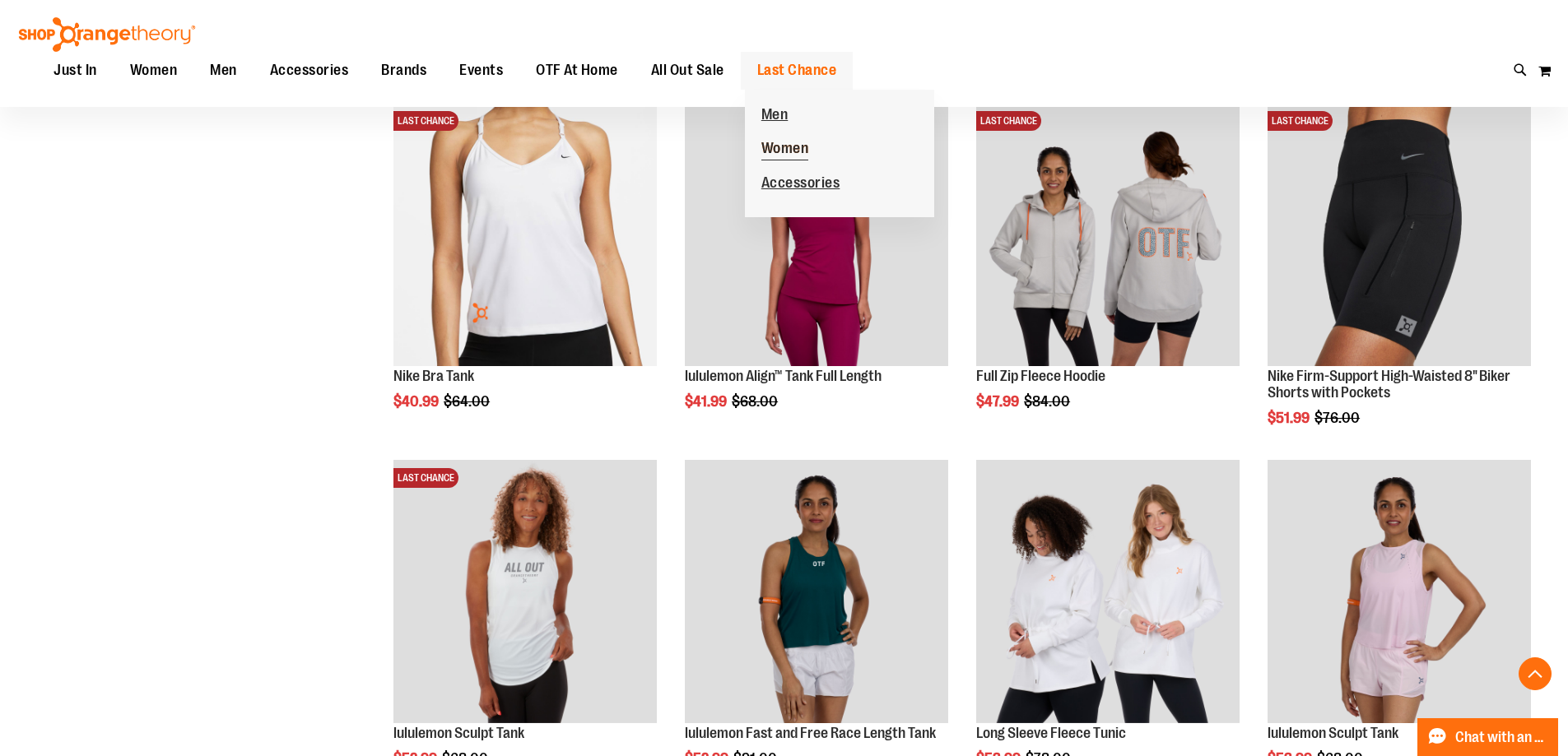 click on "Women" at bounding box center [785, 150] 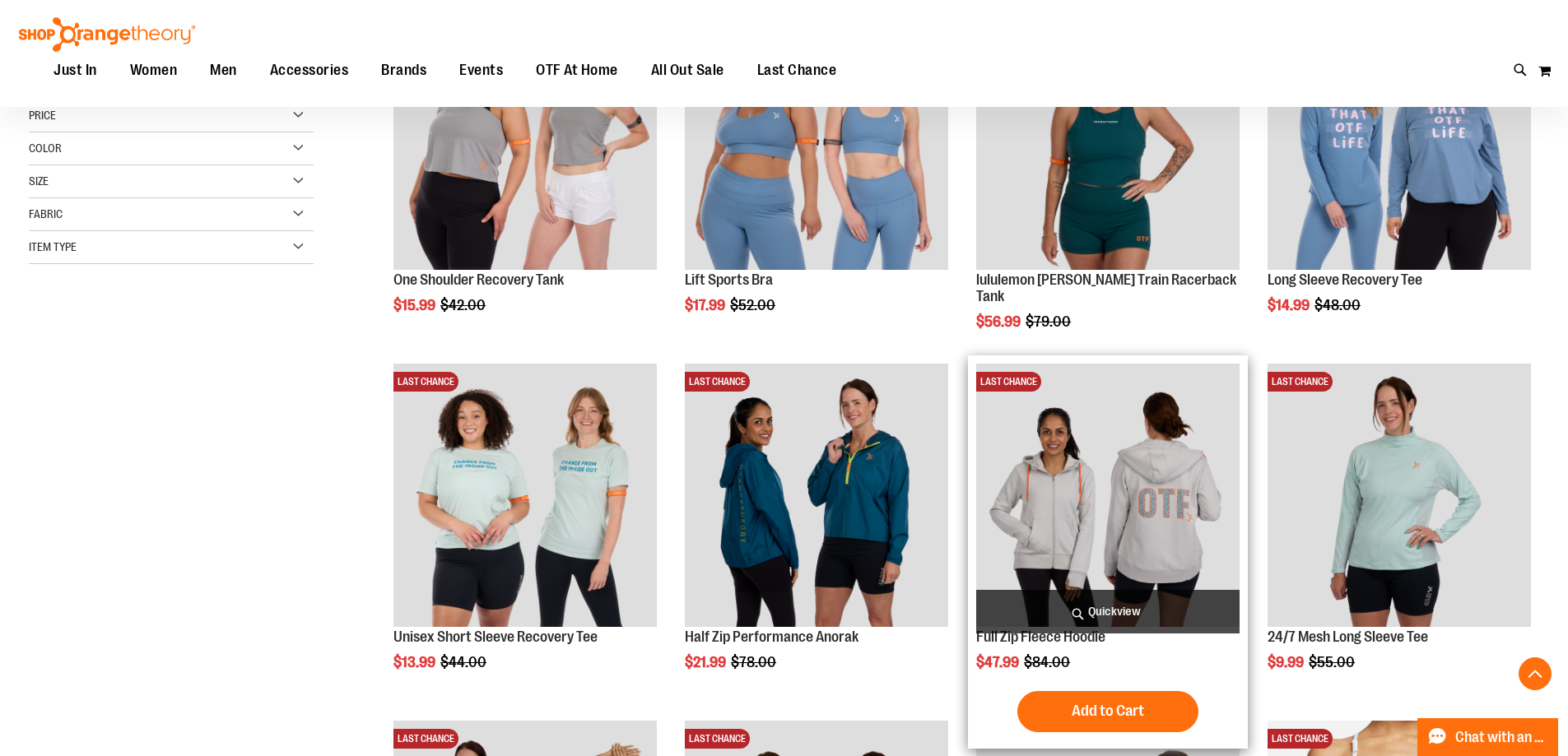 scroll, scrollTop: 740, scrollLeft: 0, axis: vertical 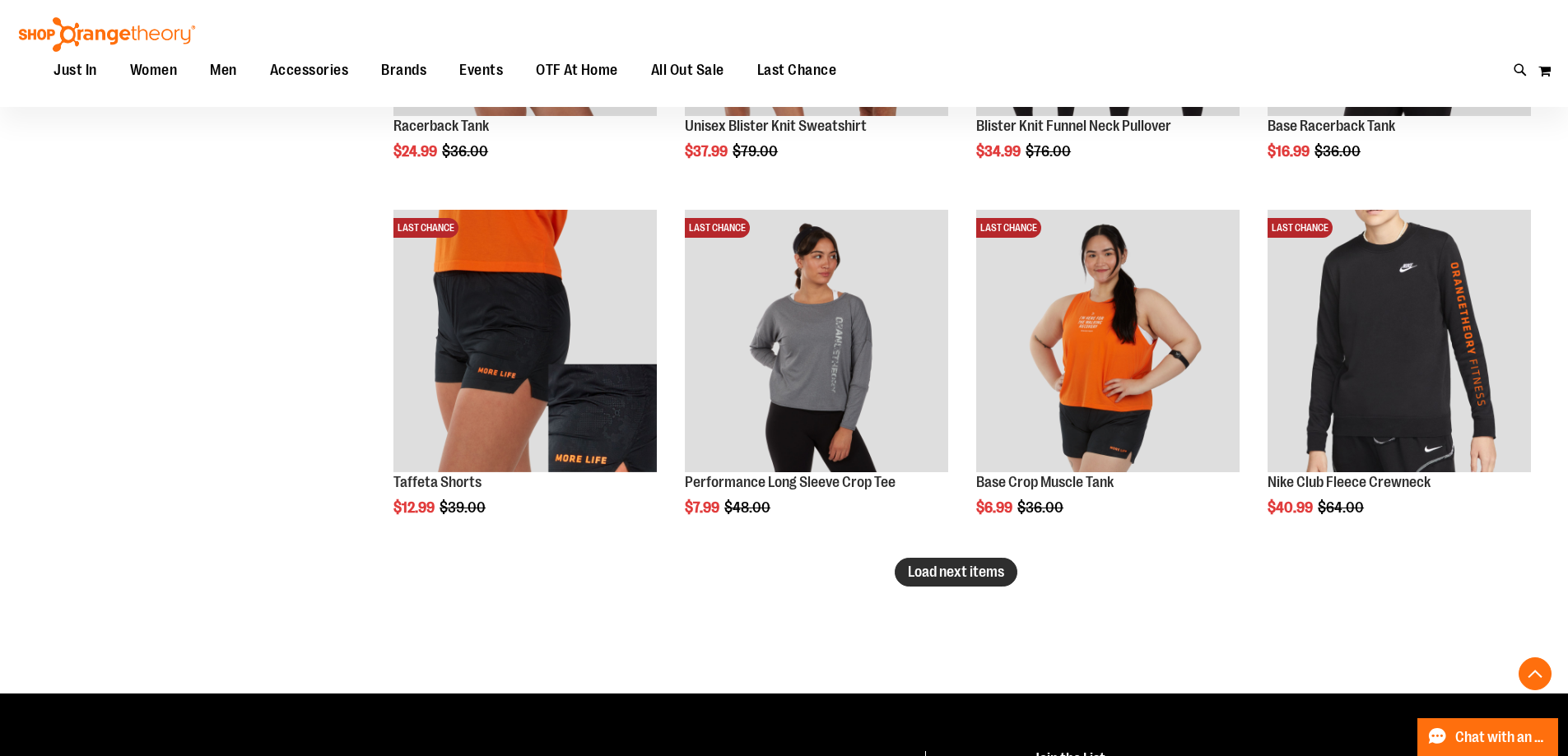 click on "Load next items" at bounding box center [956, 572] 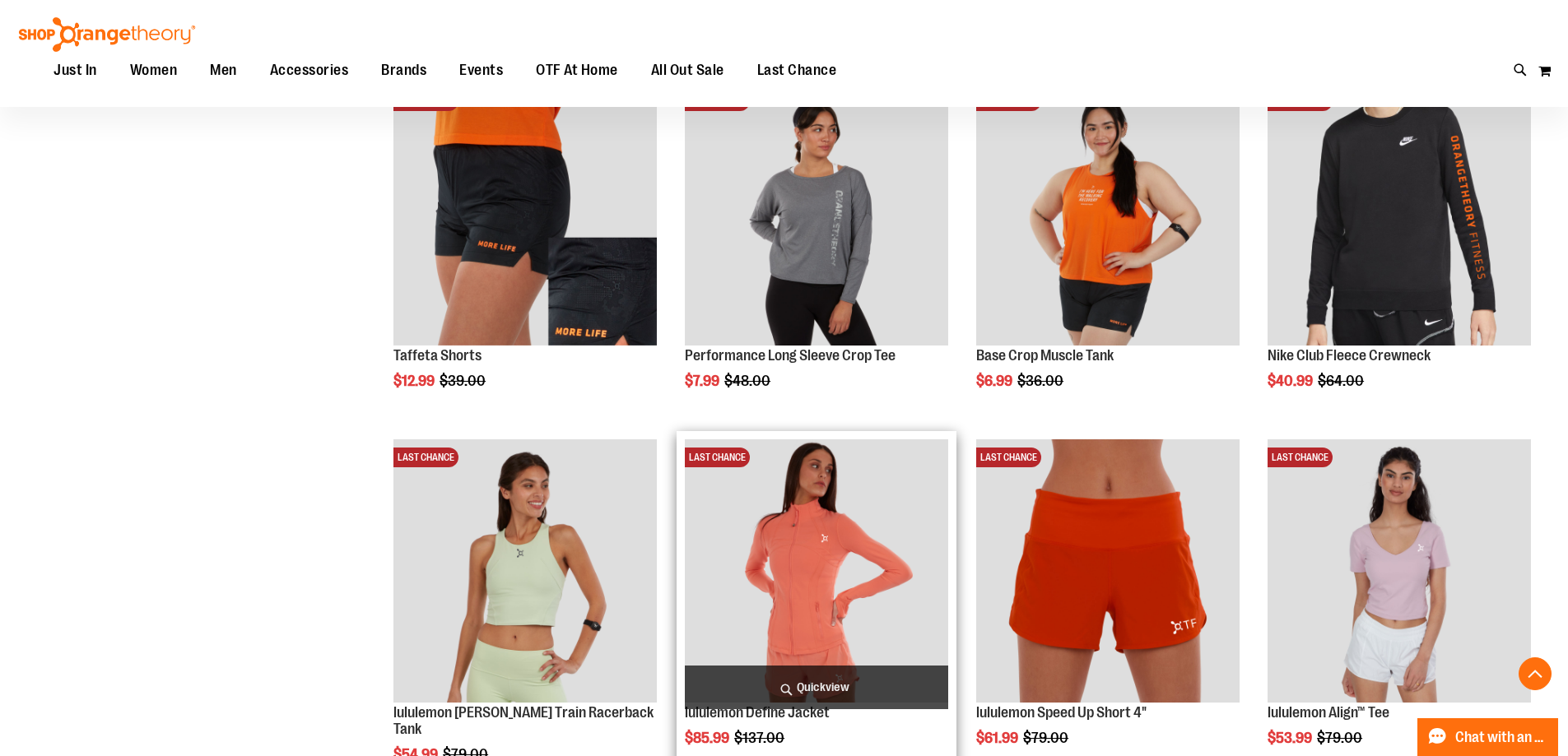 scroll, scrollTop: 3226, scrollLeft: 0, axis: vertical 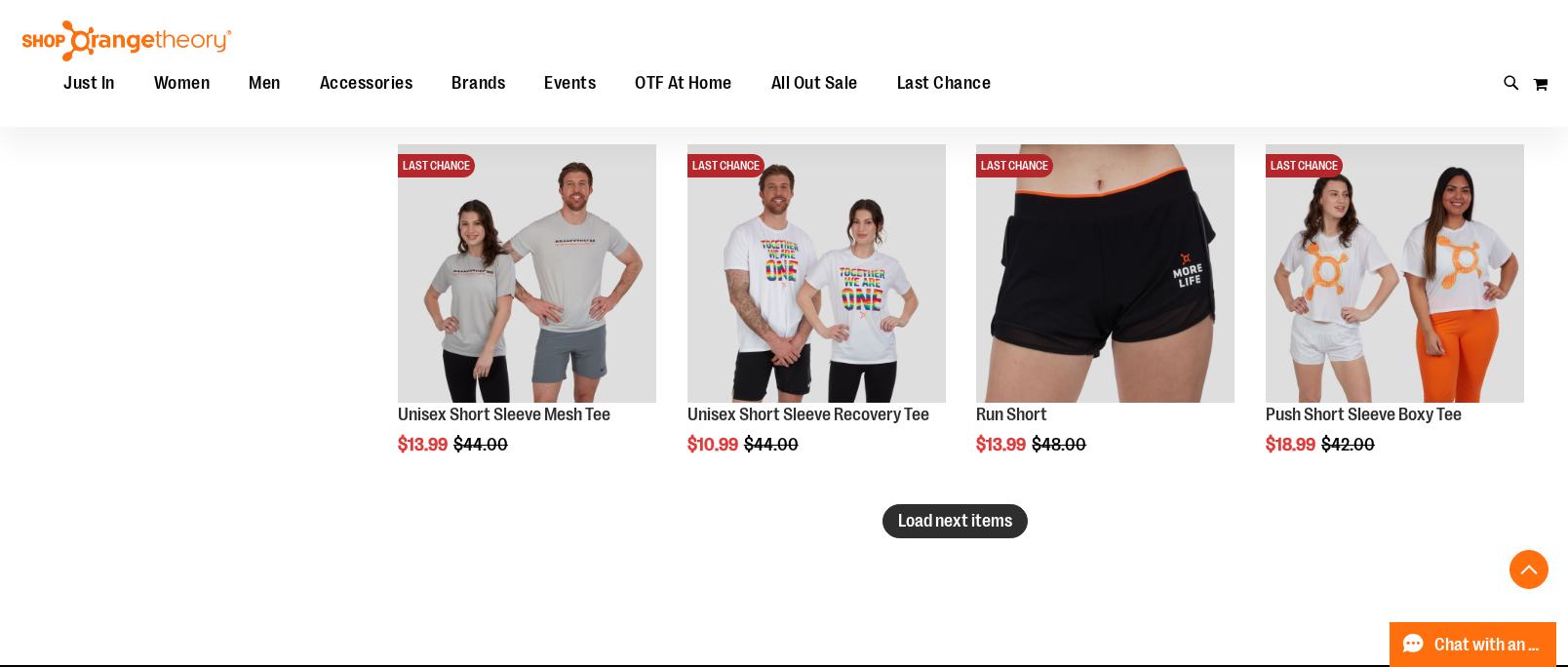 click on "Load next items" at bounding box center [955, 521] 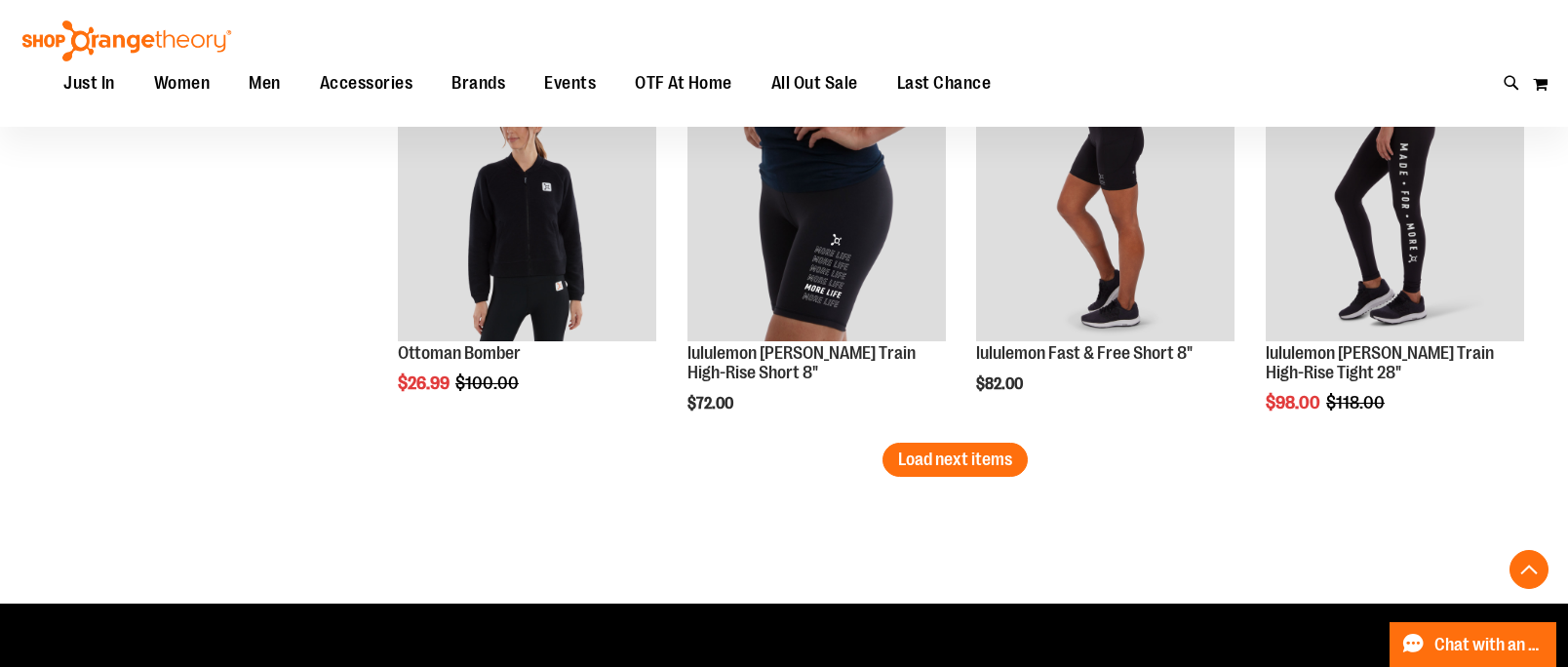 scroll, scrollTop: 5269, scrollLeft: 0, axis: vertical 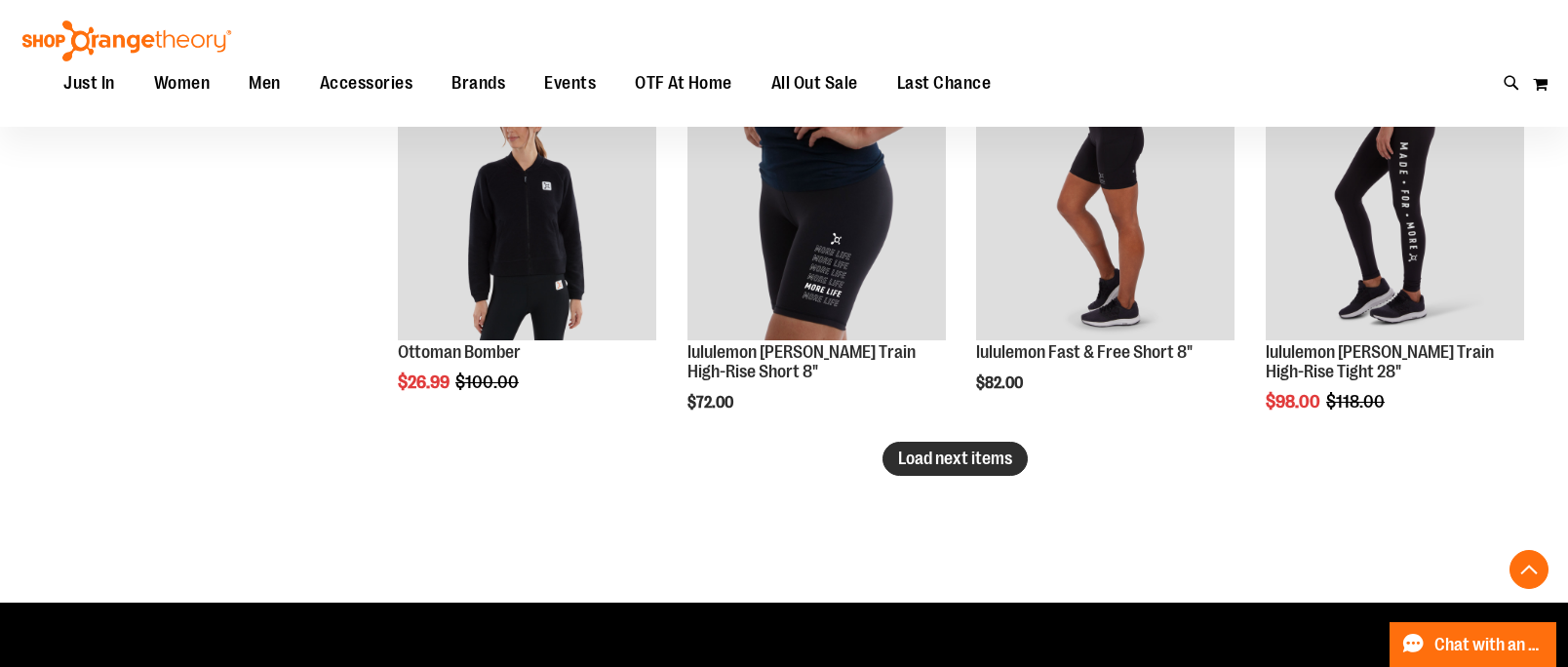 click on "Load next items" at bounding box center [955, 458] 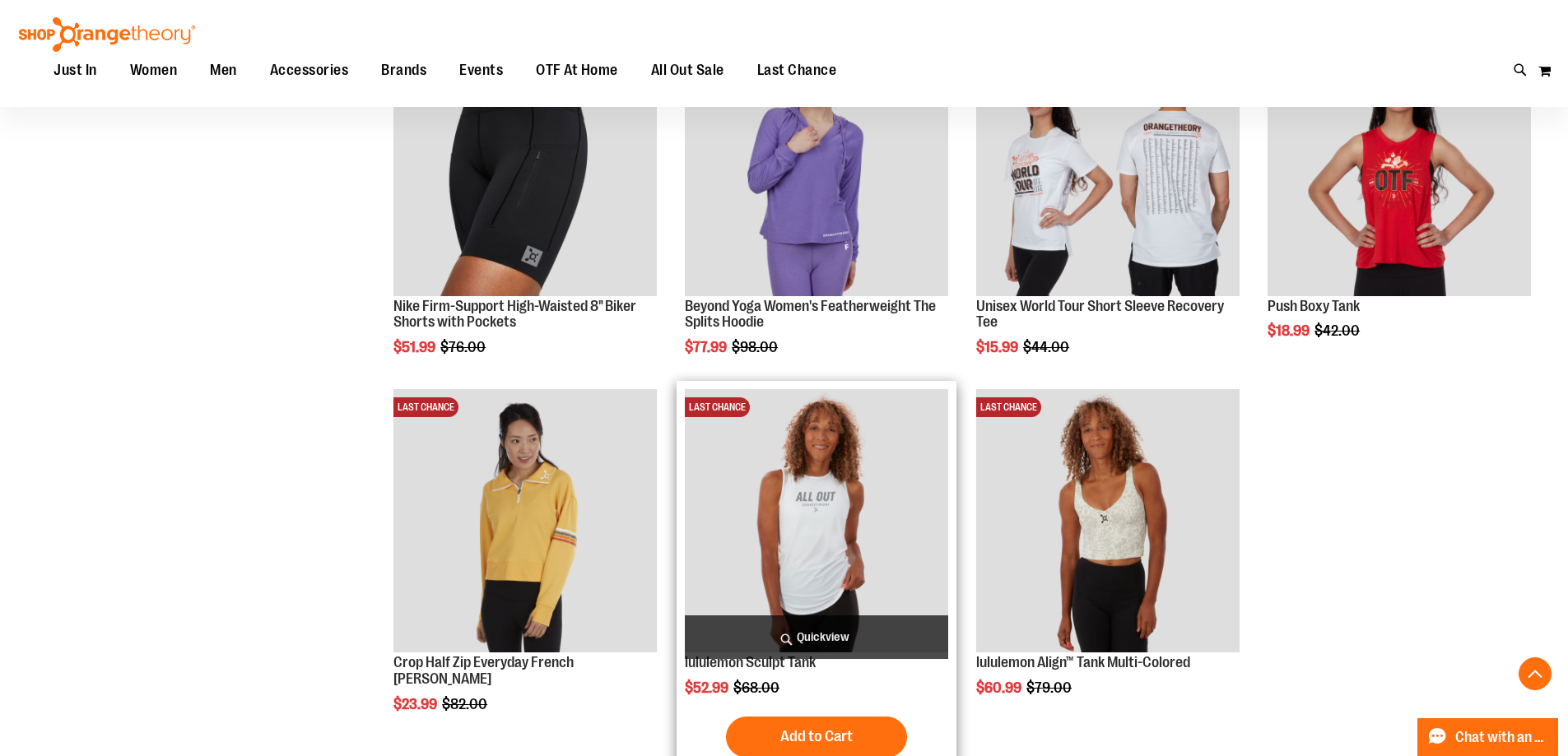 scroll, scrollTop: 6053, scrollLeft: 0, axis: vertical 